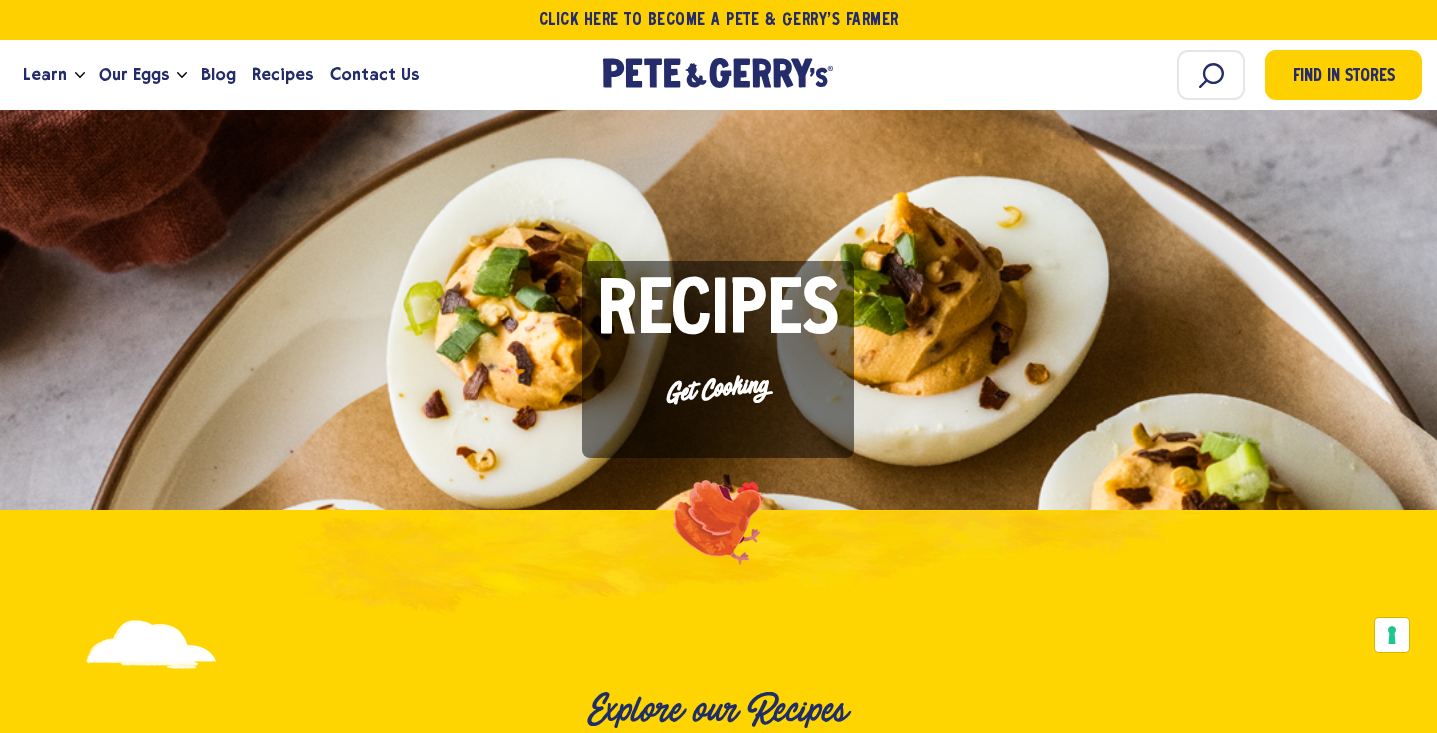 scroll, scrollTop: 1600, scrollLeft: 0, axis: vertical 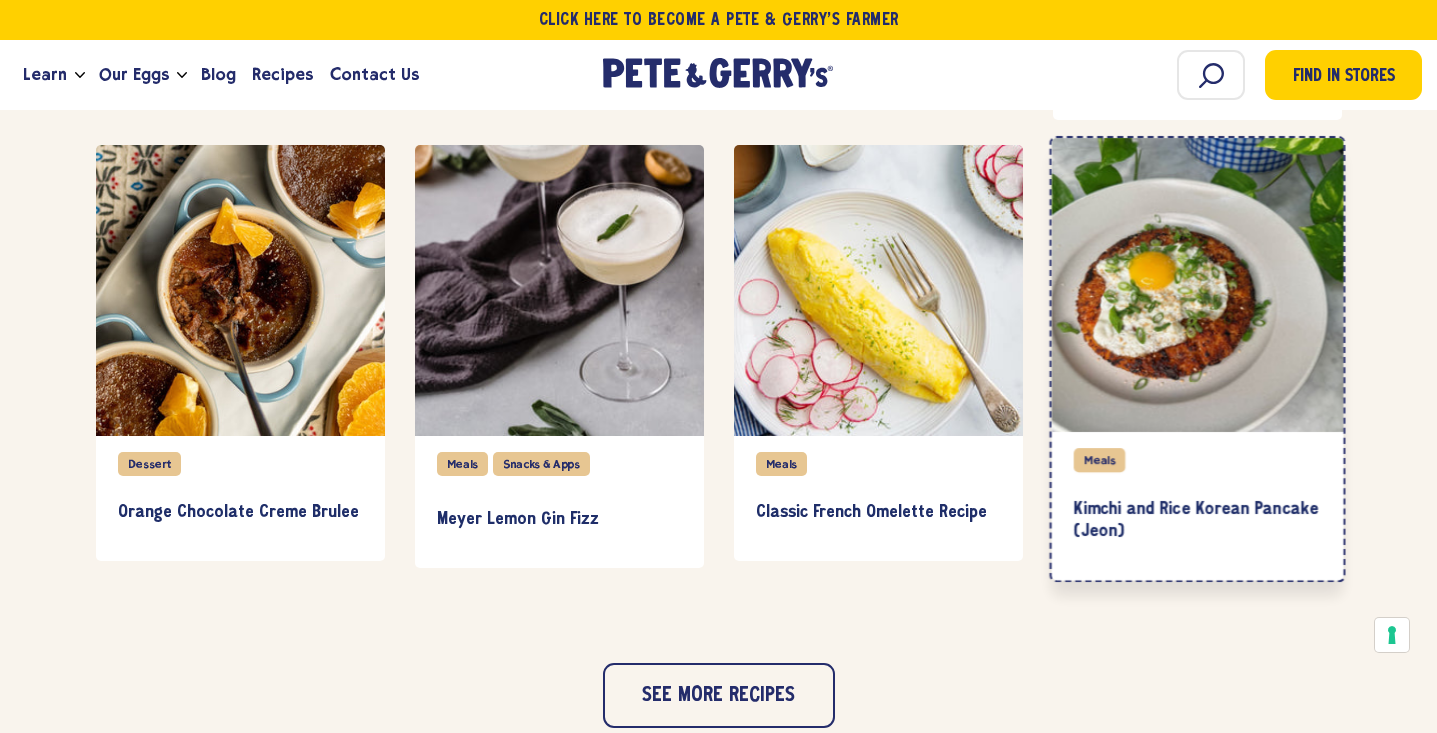 click at bounding box center [1197, 285] 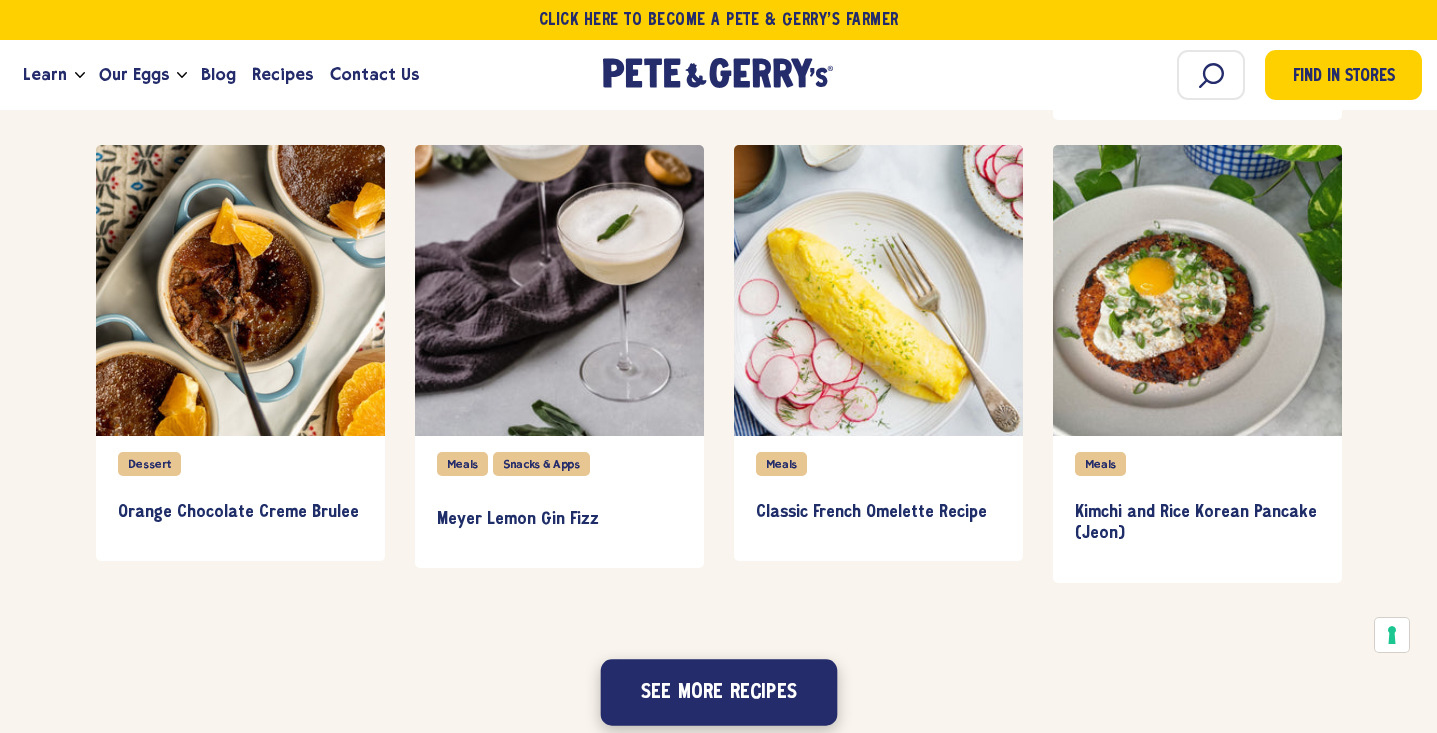 click on "See more recipes" at bounding box center [718, 692] 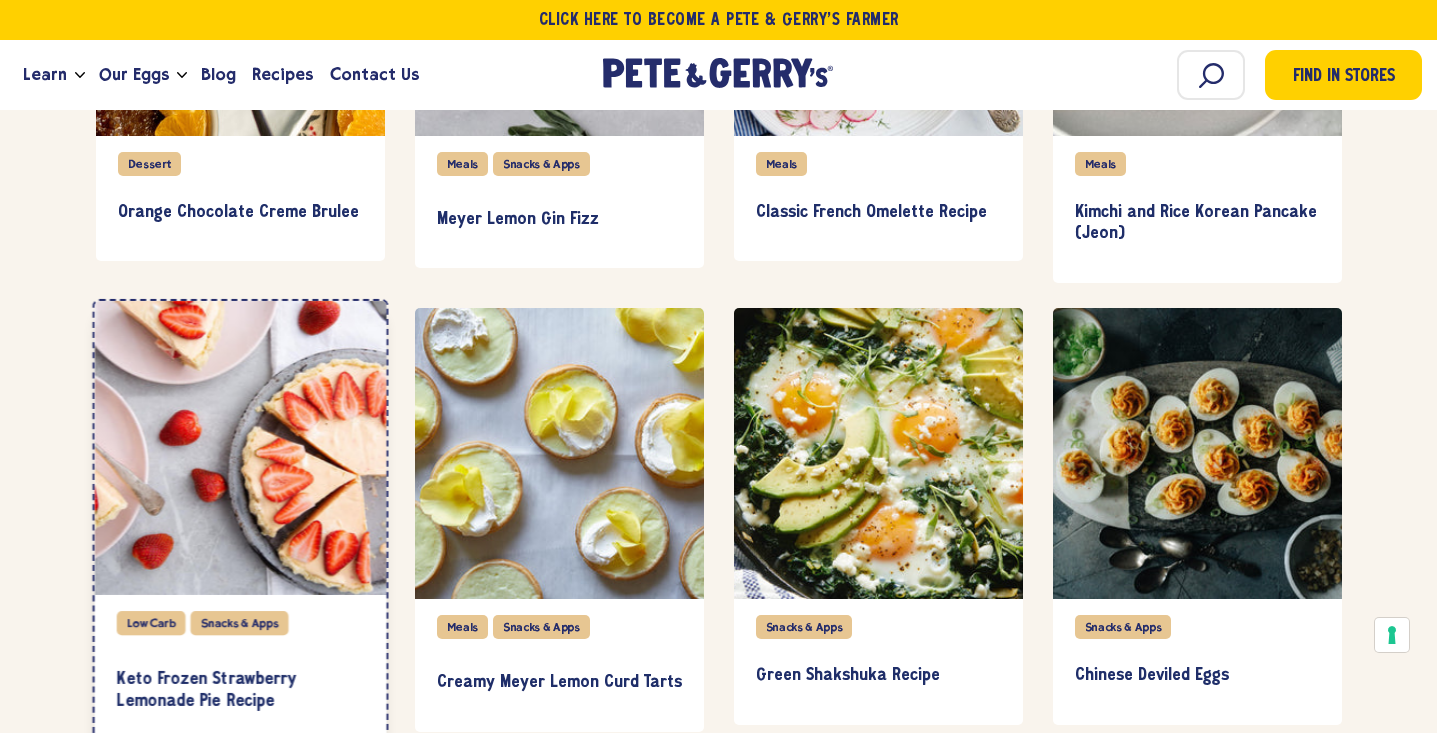 scroll, scrollTop: 2200, scrollLeft: 0, axis: vertical 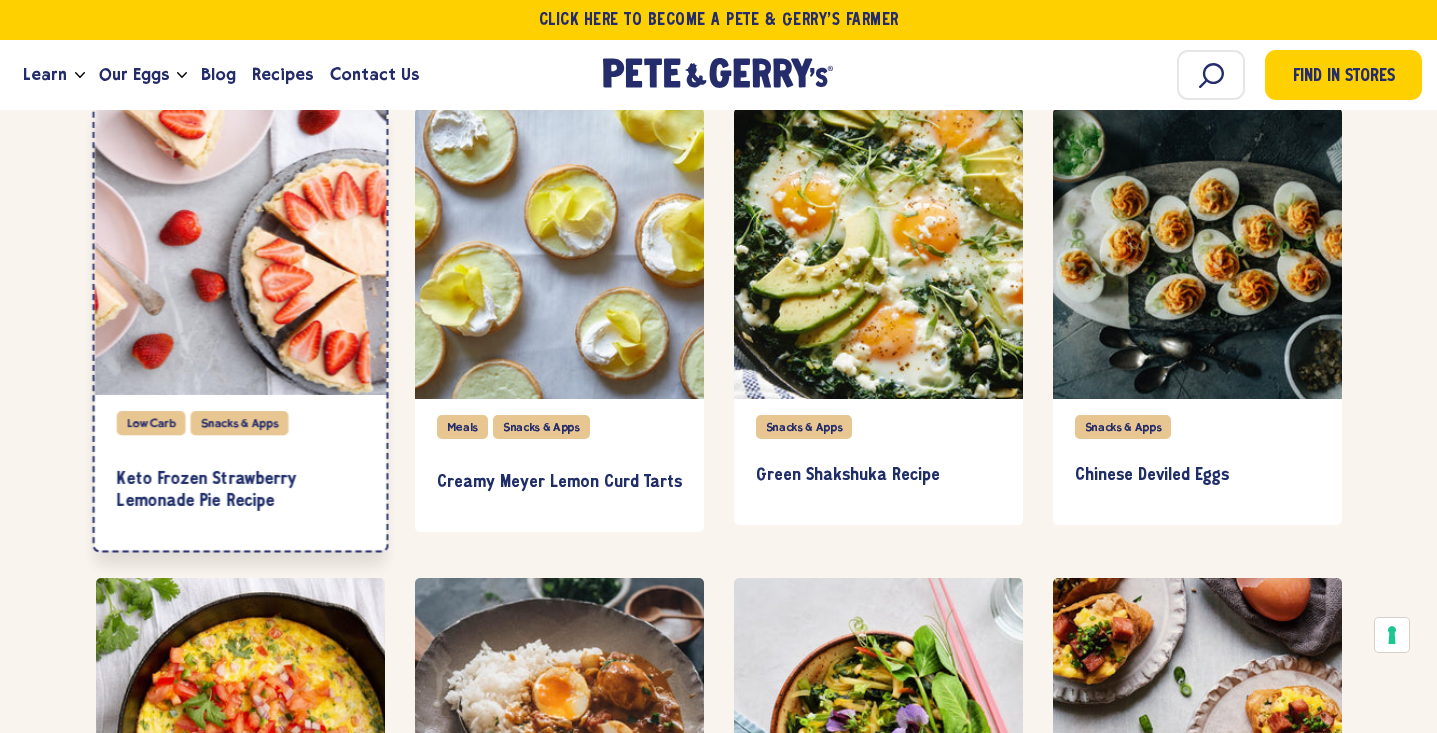 click at bounding box center (240, 248) 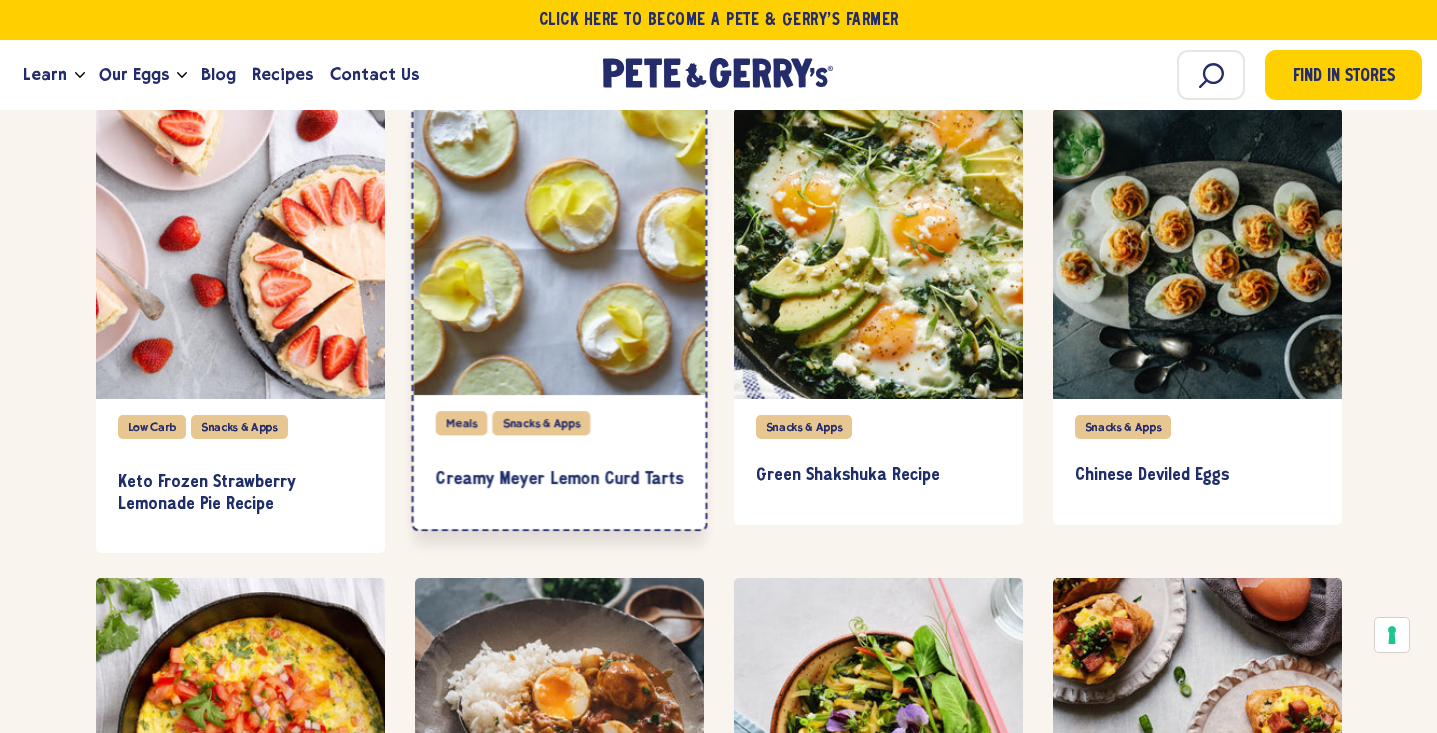 click at bounding box center [559, 248] 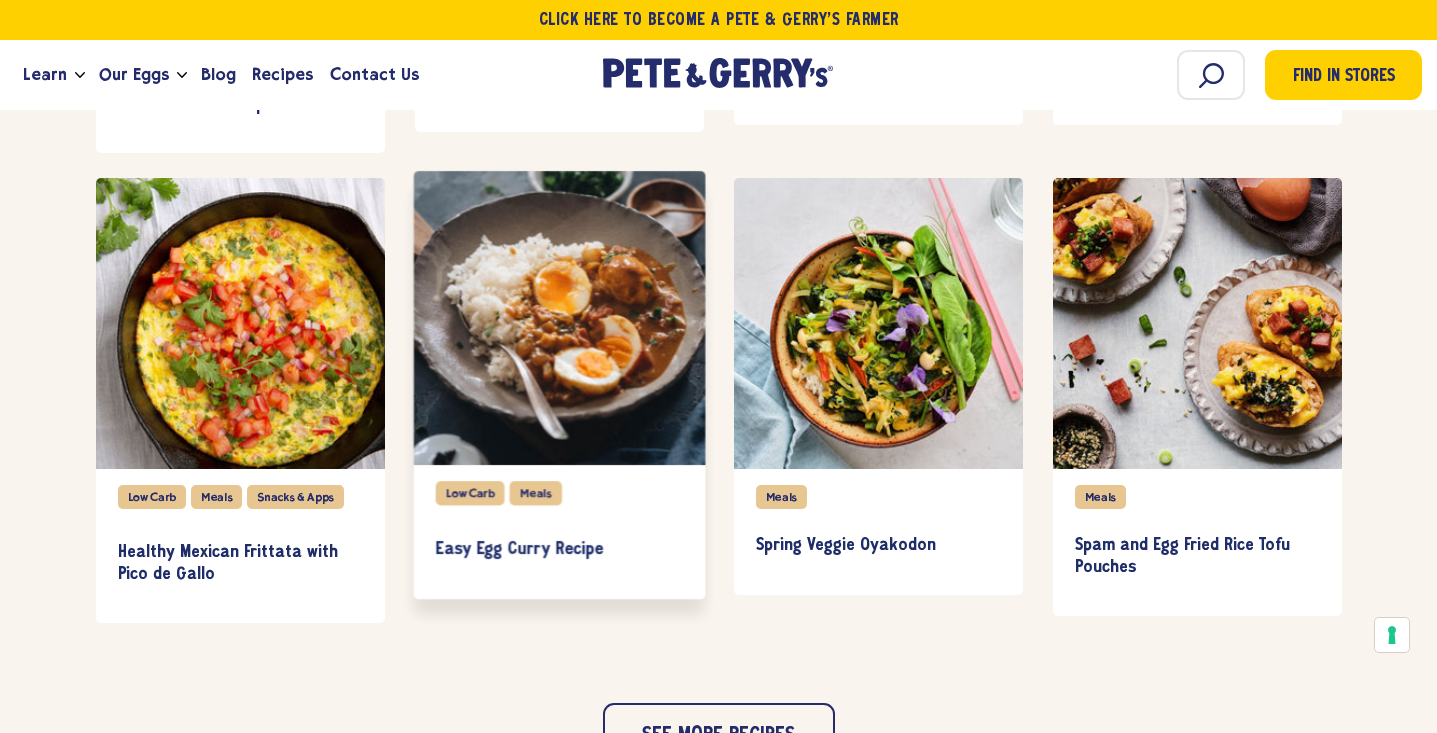 scroll, scrollTop: 2700, scrollLeft: 0, axis: vertical 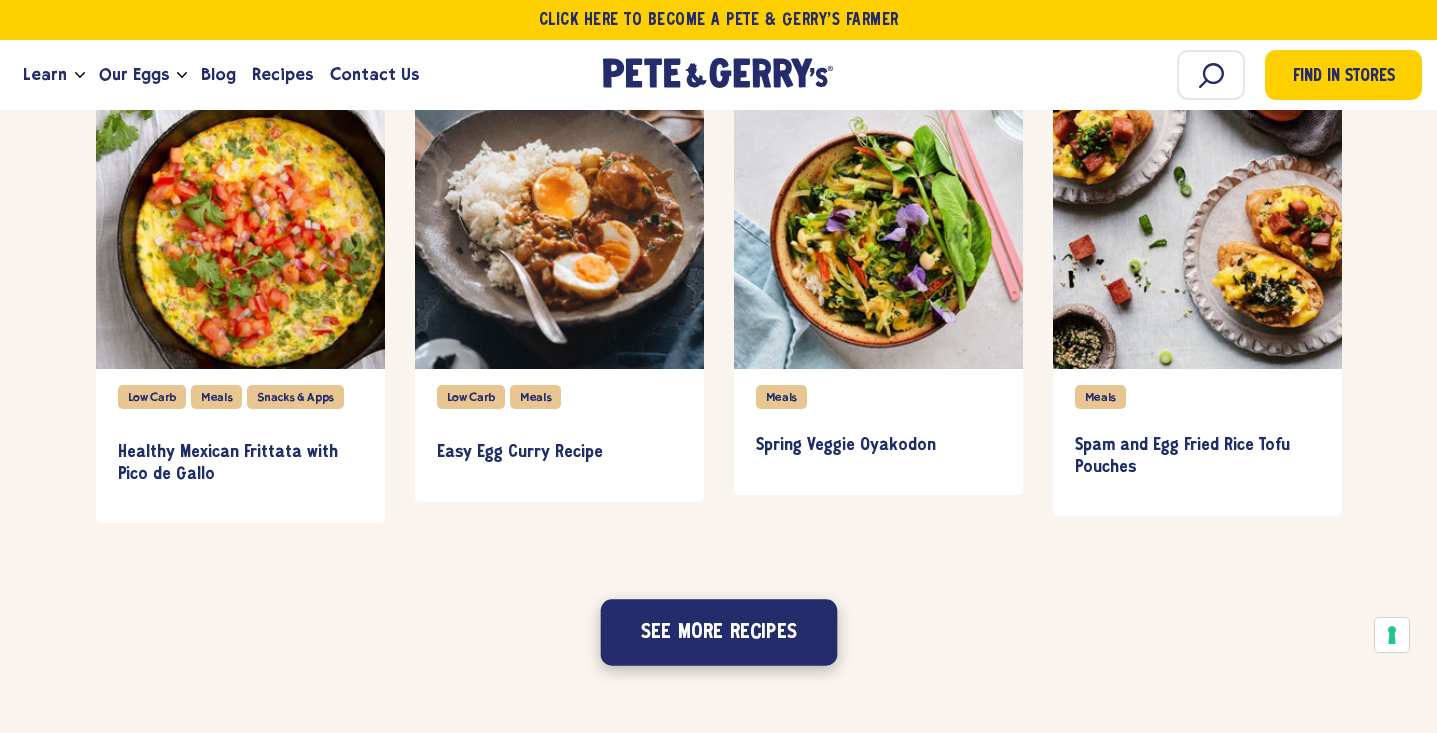 click on "See more recipes" at bounding box center (718, 633) 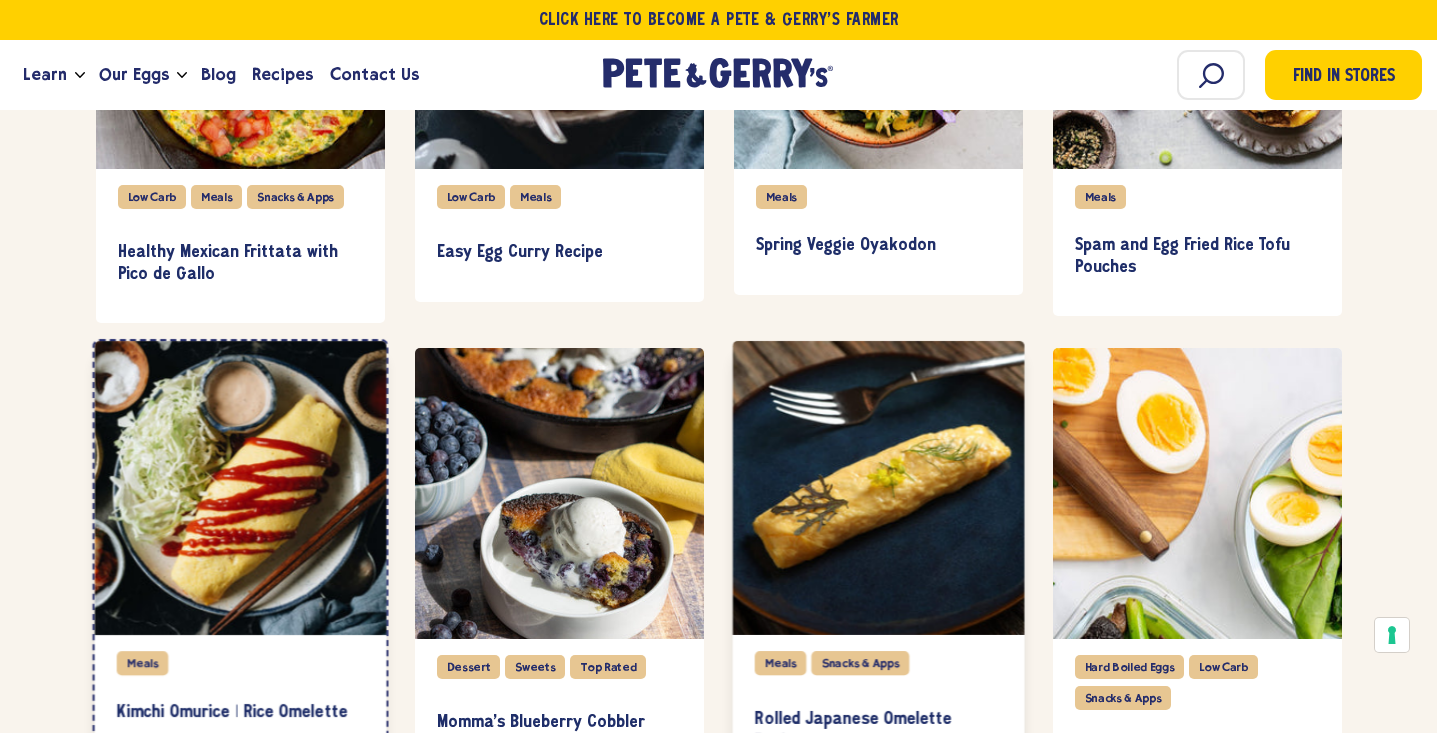 scroll, scrollTop: 3100, scrollLeft: 0, axis: vertical 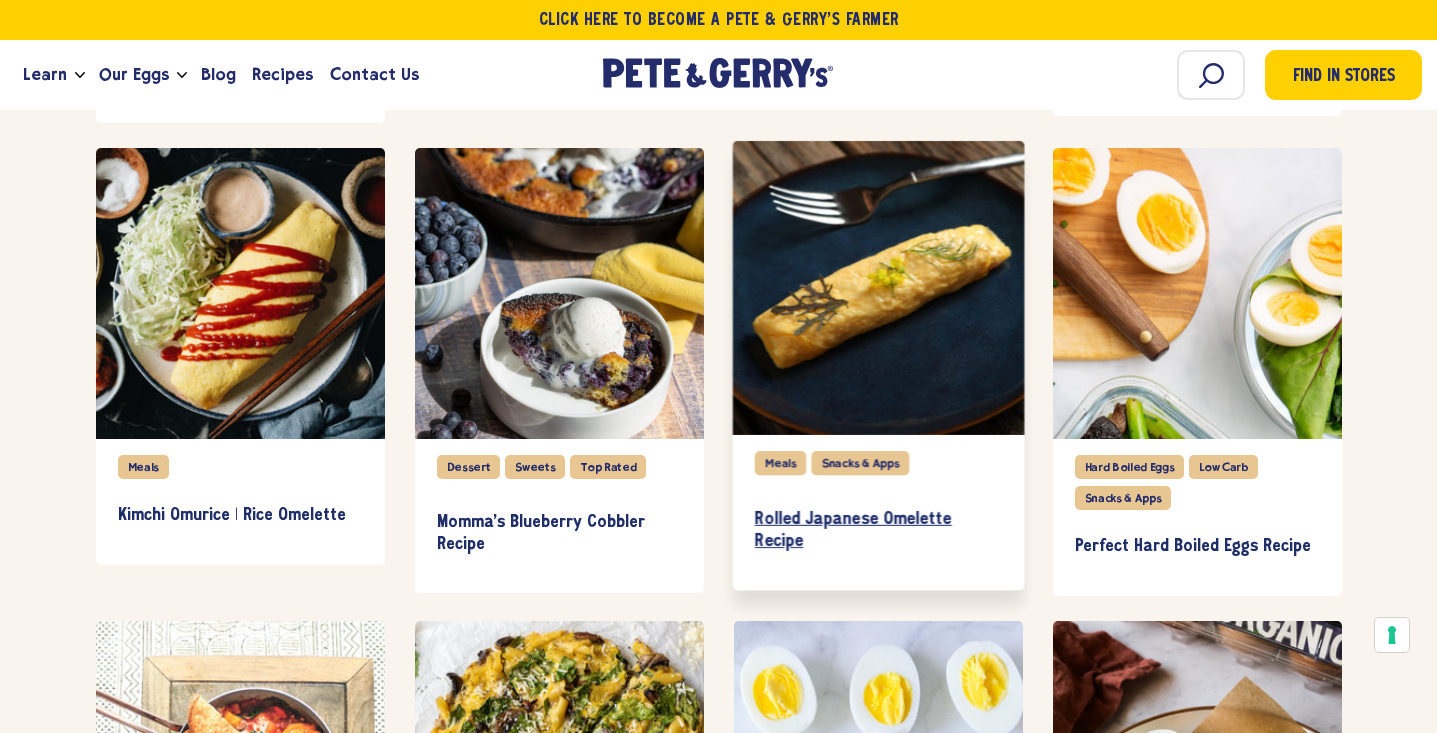 click on "Rolled Japanese Omelette Recipe" at bounding box center [877, 531] 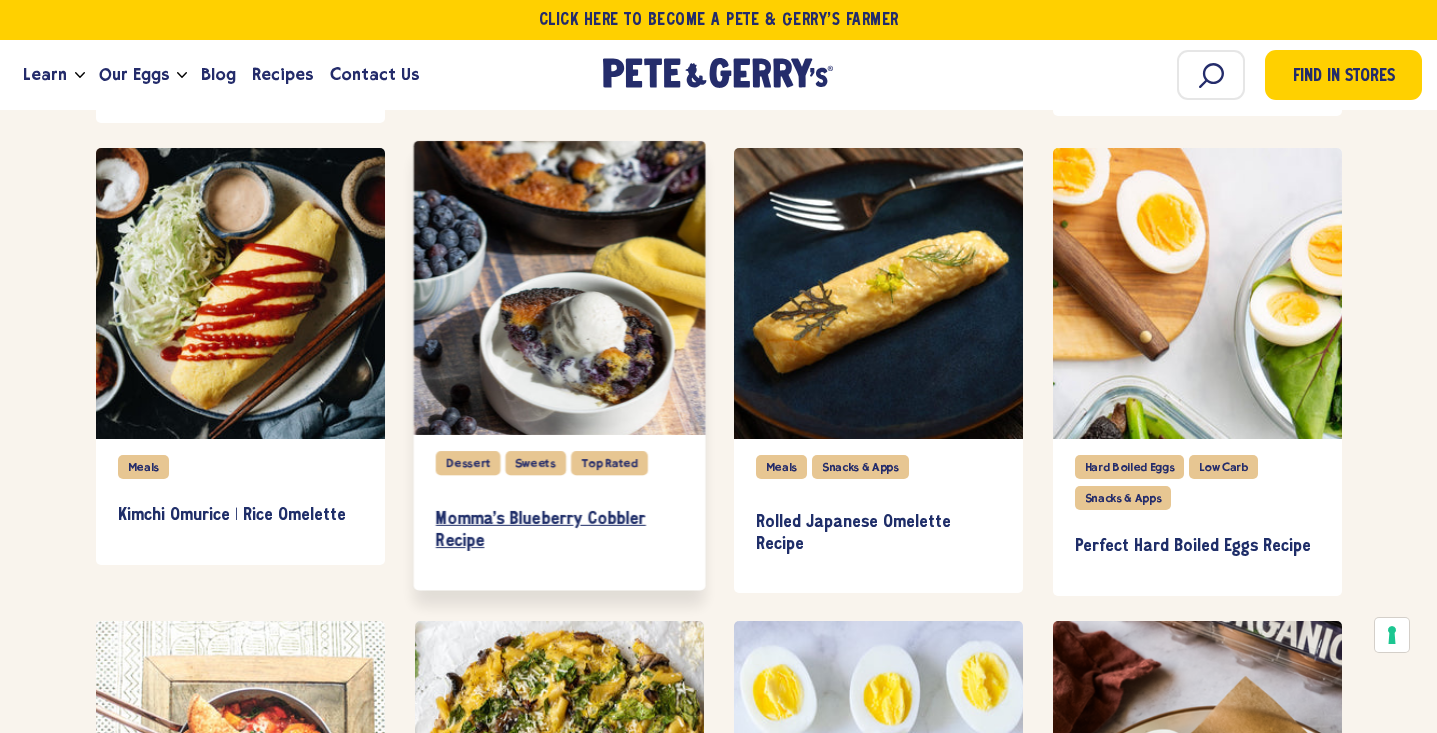click on "Momma's Blueberry Cobbler Recipe" at bounding box center [558, 531] 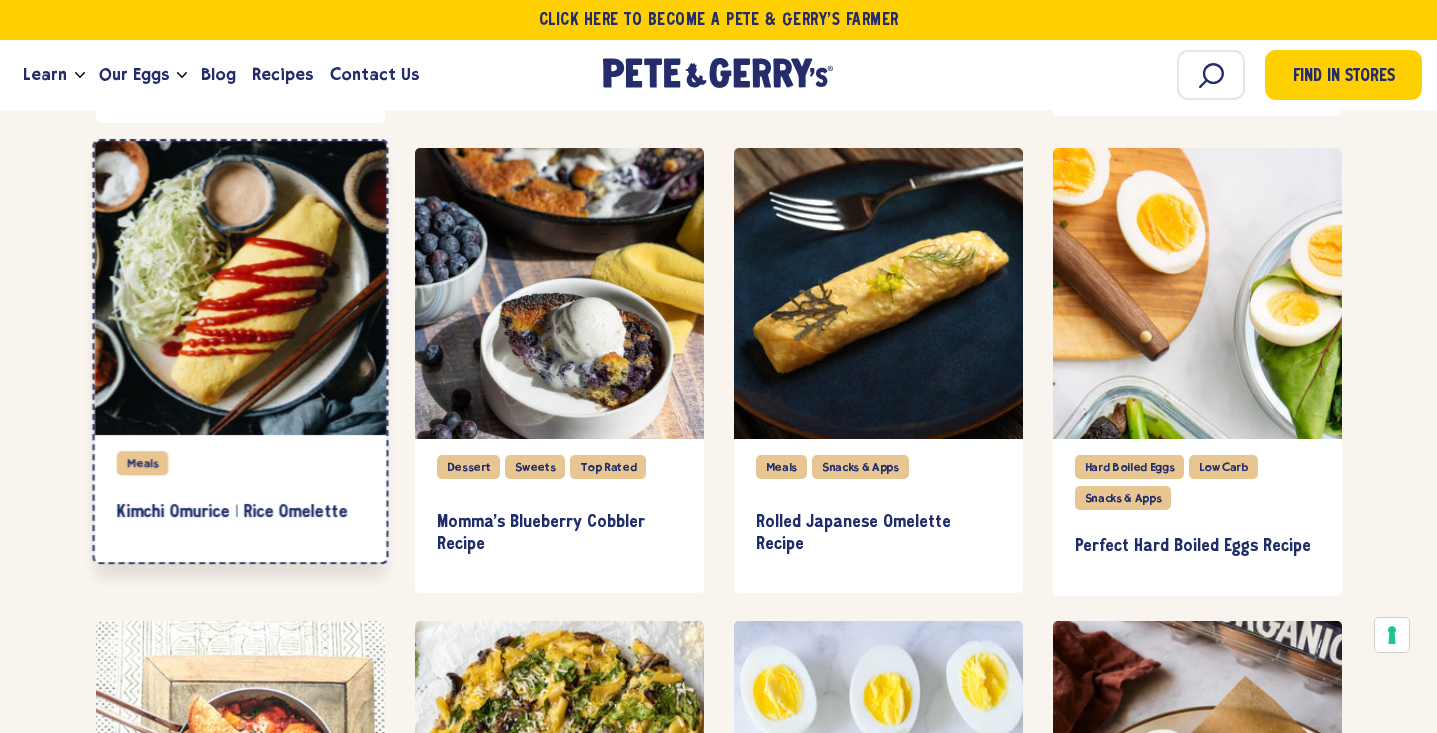 click at bounding box center [240, 288] 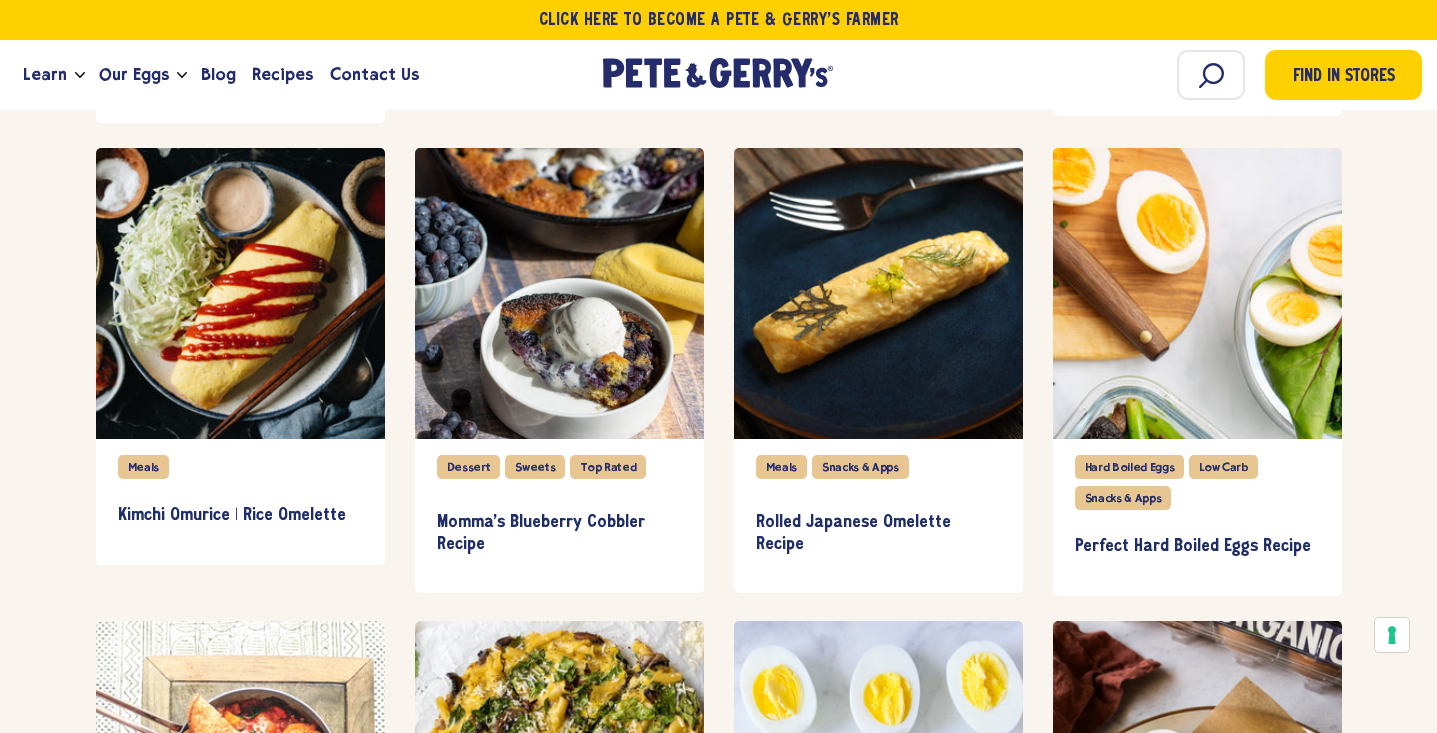 scroll, scrollTop: 3200, scrollLeft: 0, axis: vertical 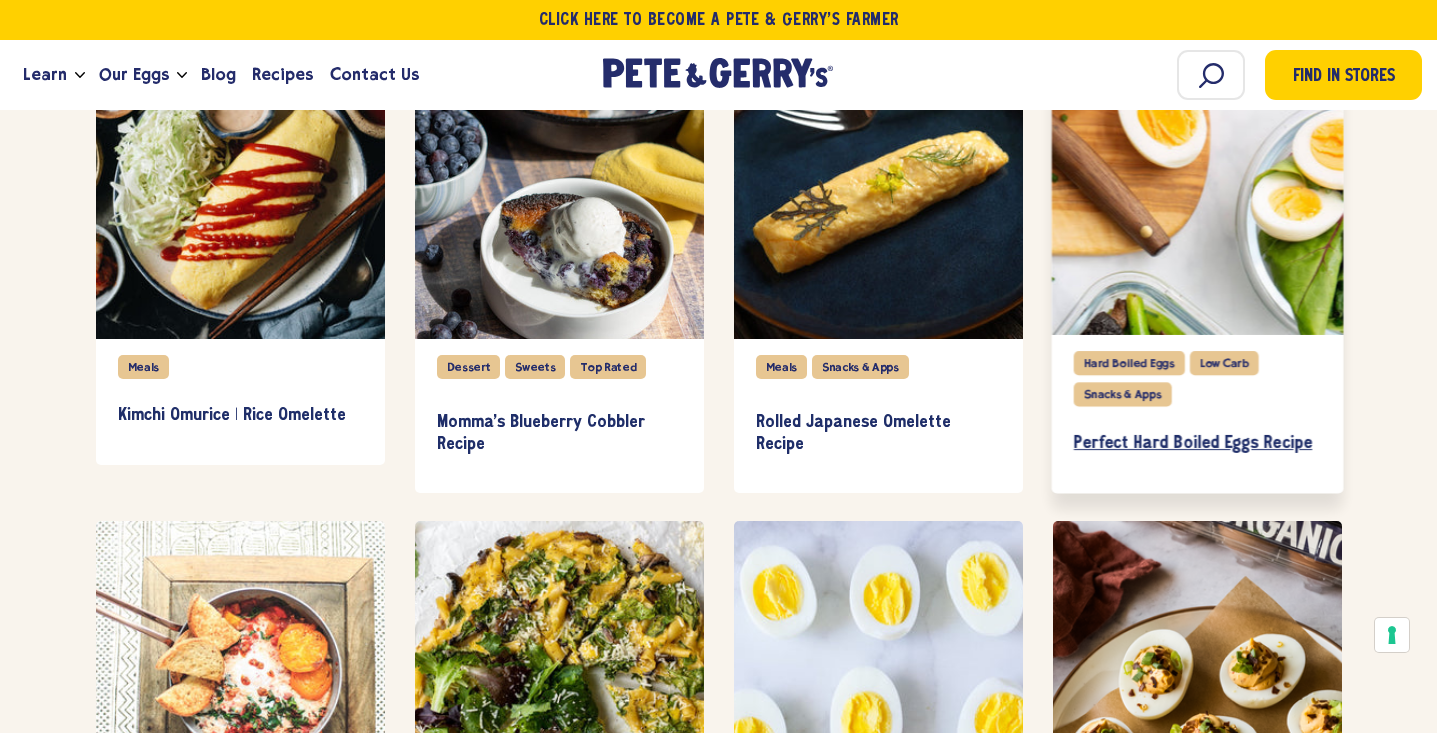 click on "Perfect Hard Boiled Eggs Recipe" at bounding box center [1196, 444] 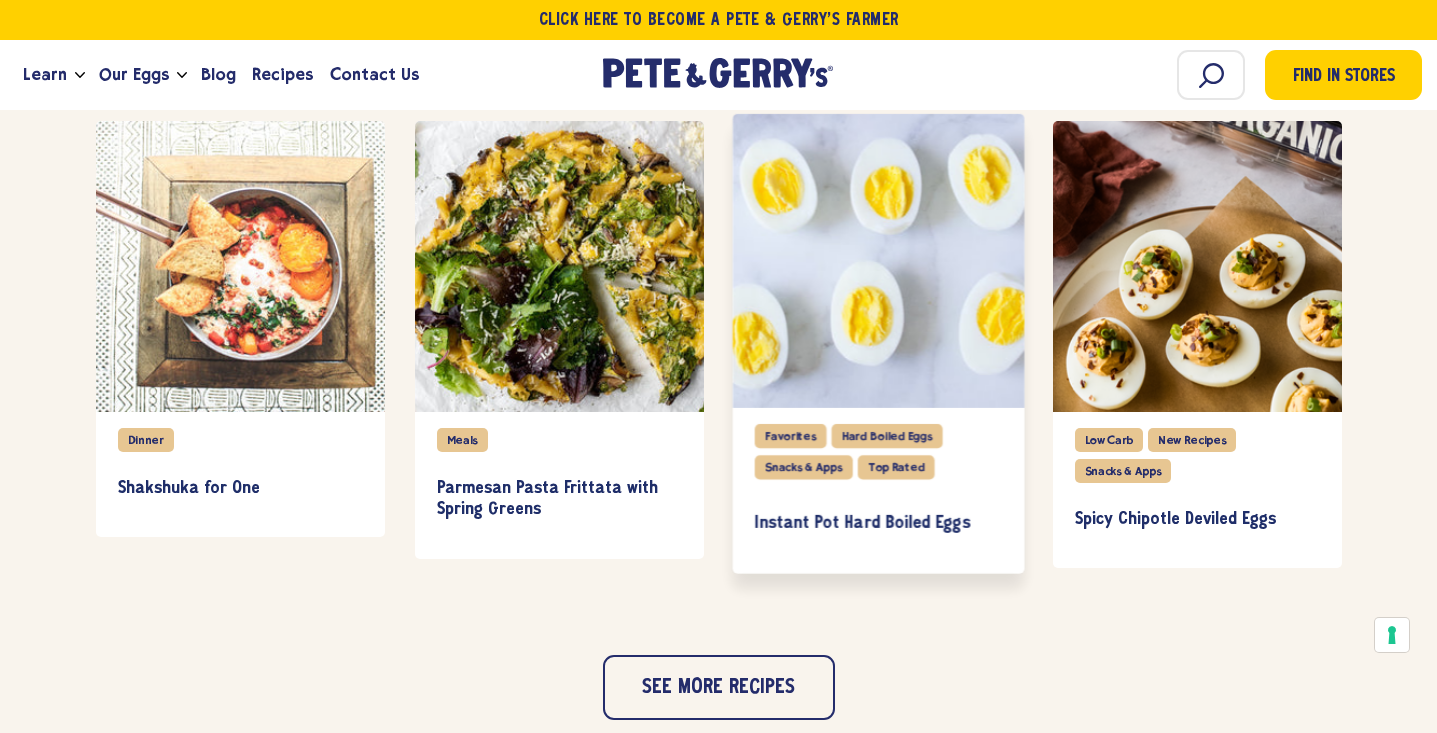 scroll, scrollTop: 3800, scrollLeft: 0, axis: vertical 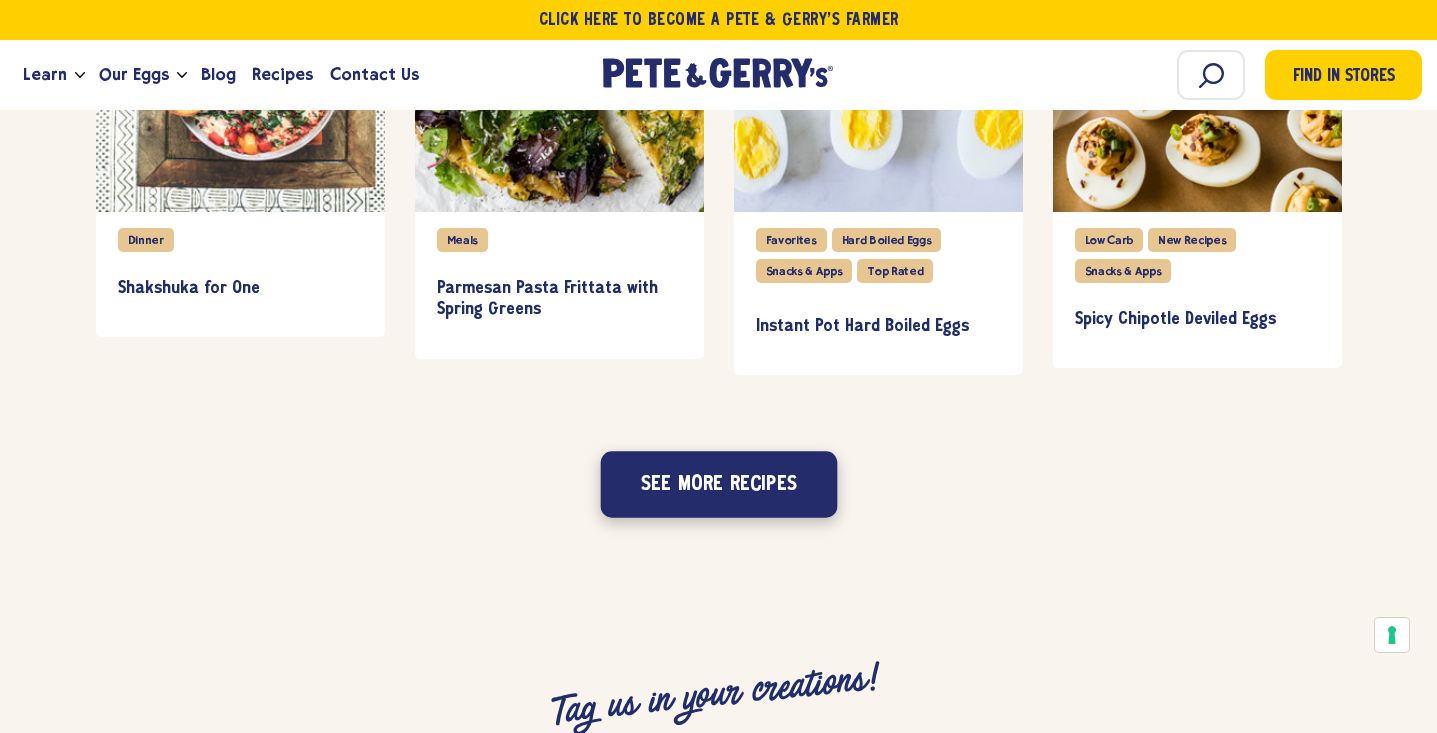click on "See more recipes" at bounding box center (718, 485) 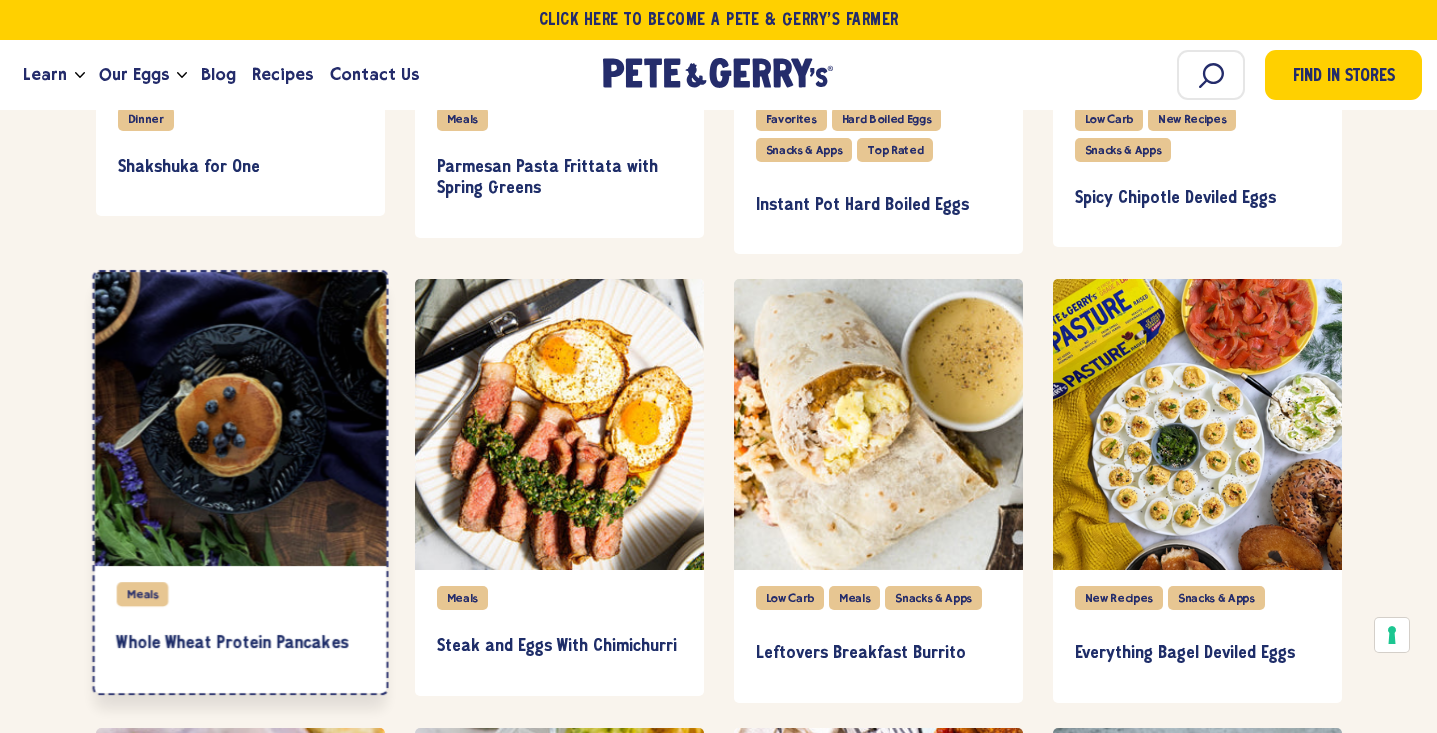 scroll, scrollTop: 4021, scrollLeft: 0, axis: vertical 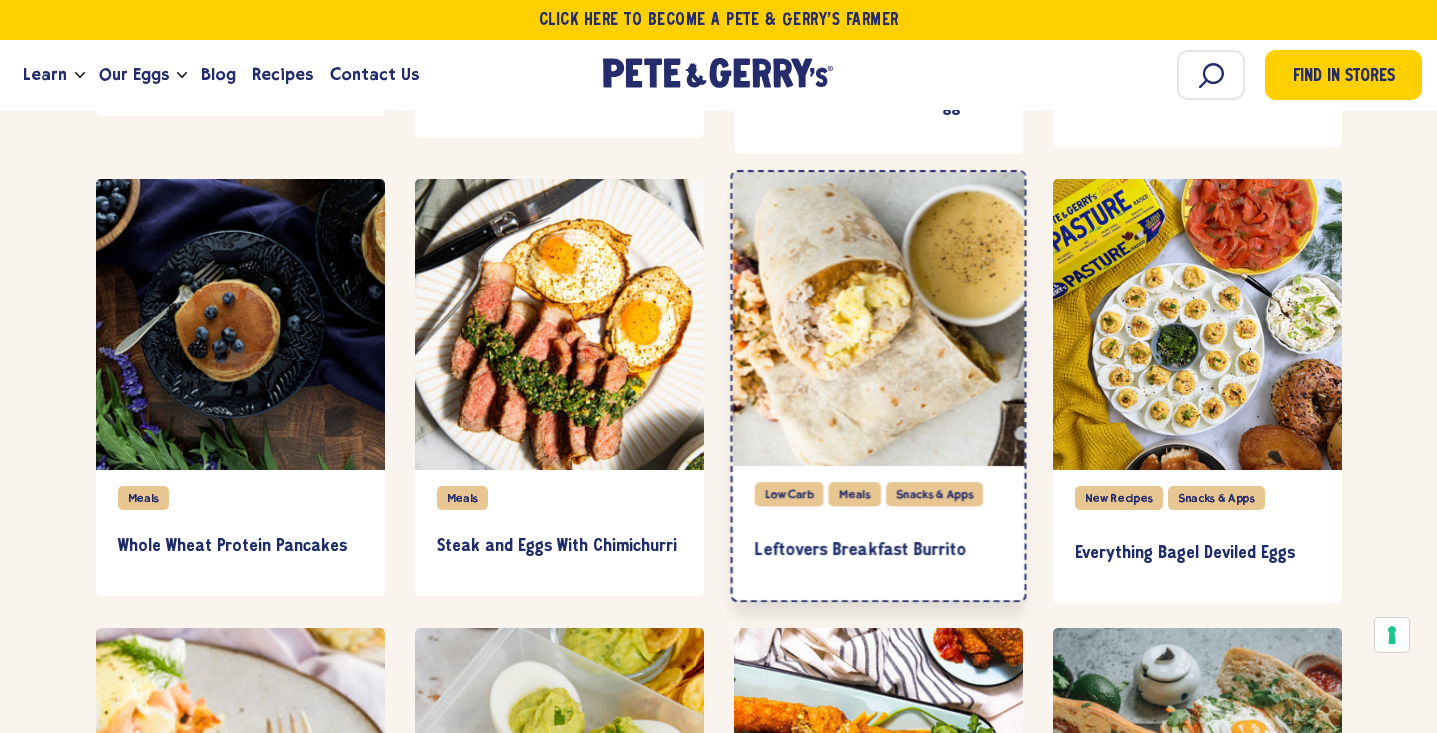 click at bounding box center (878, 320) 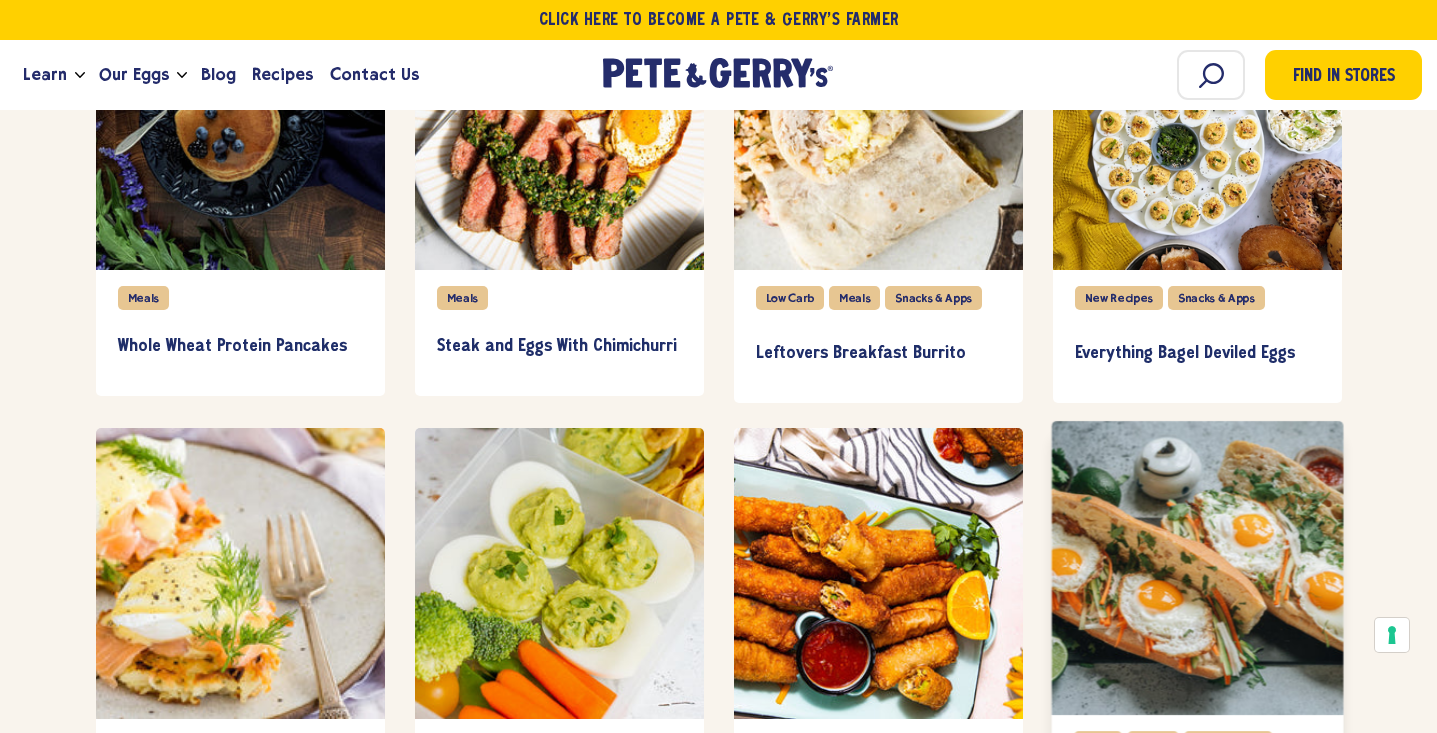 scroll, scrollTop: 4321, scrollLeft: 0, axis: vertical 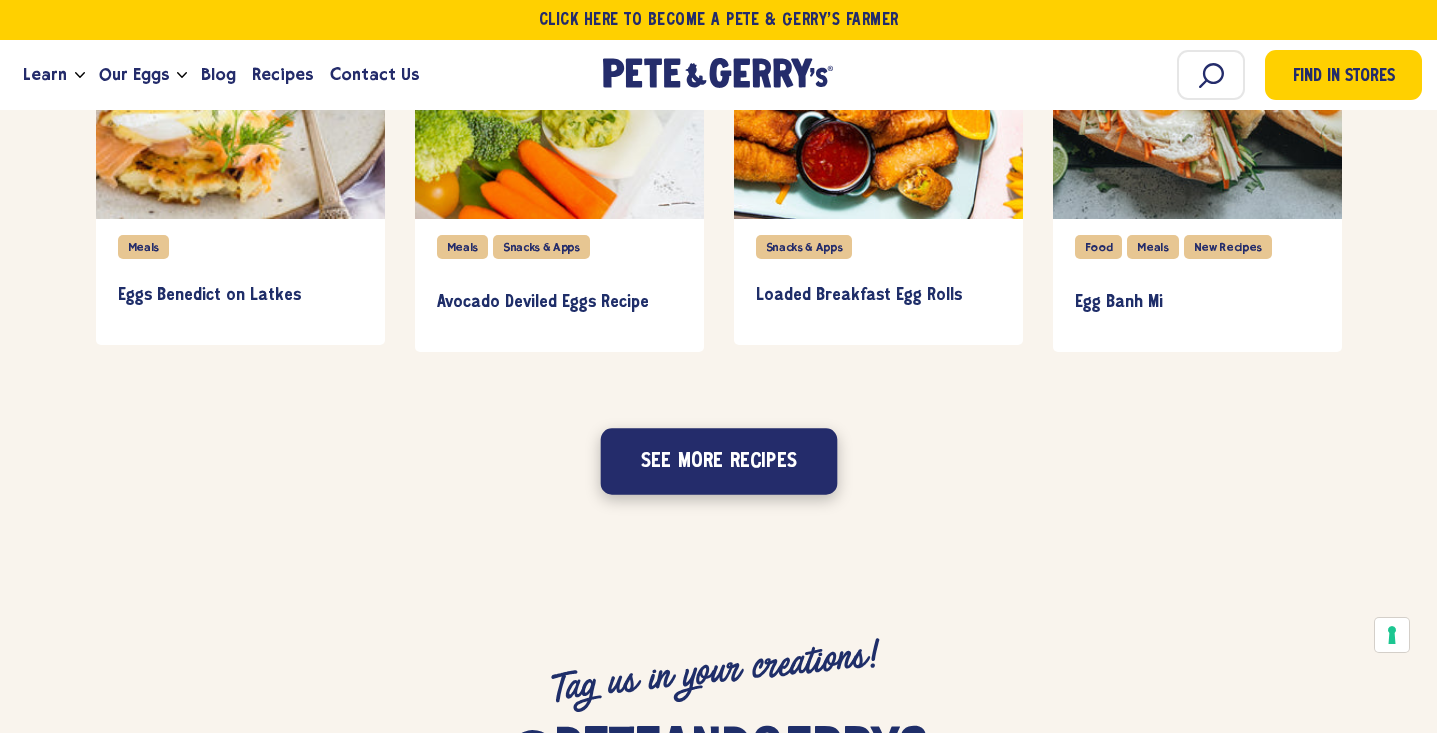 click on "See more recipes" at bounding box center (718, 461) 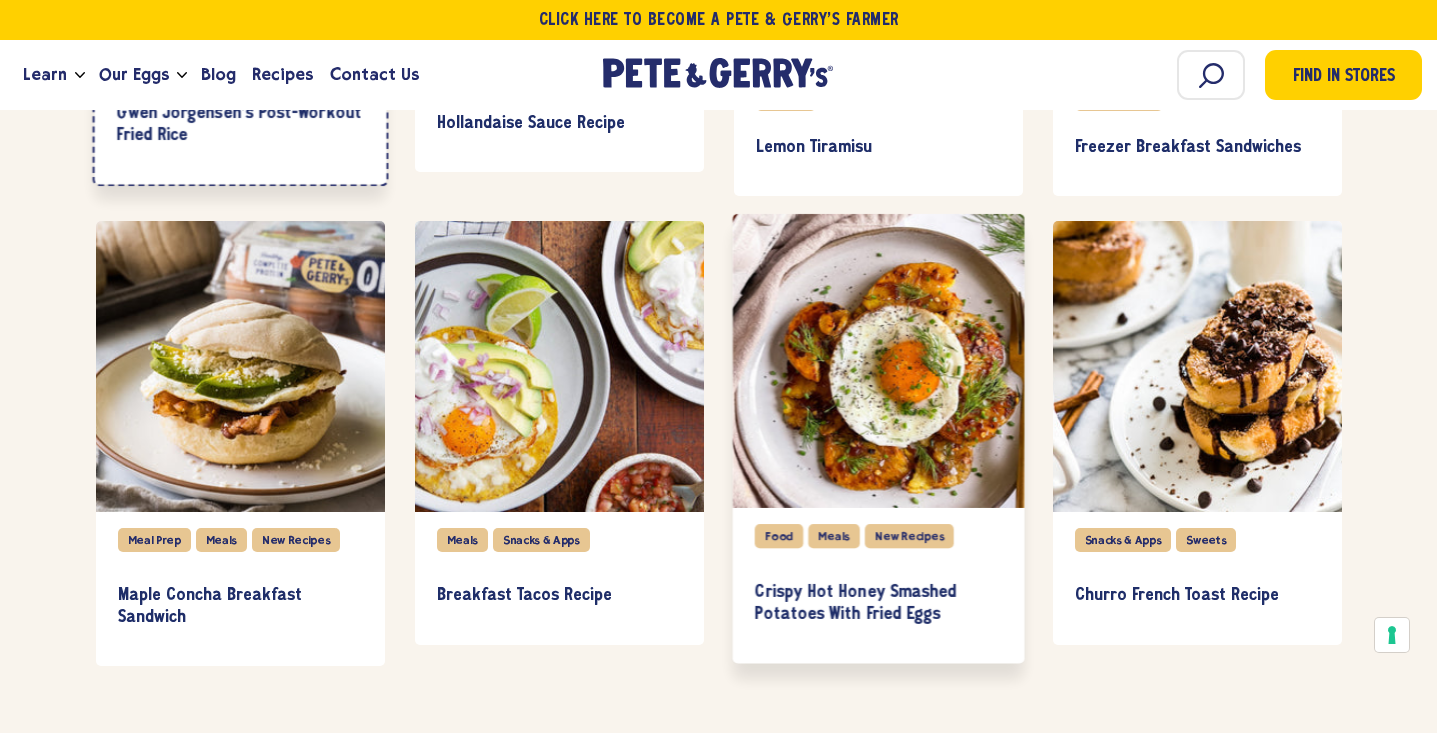scroll, scrollTop: 5549, scrollLeft: 0, axis: vertical 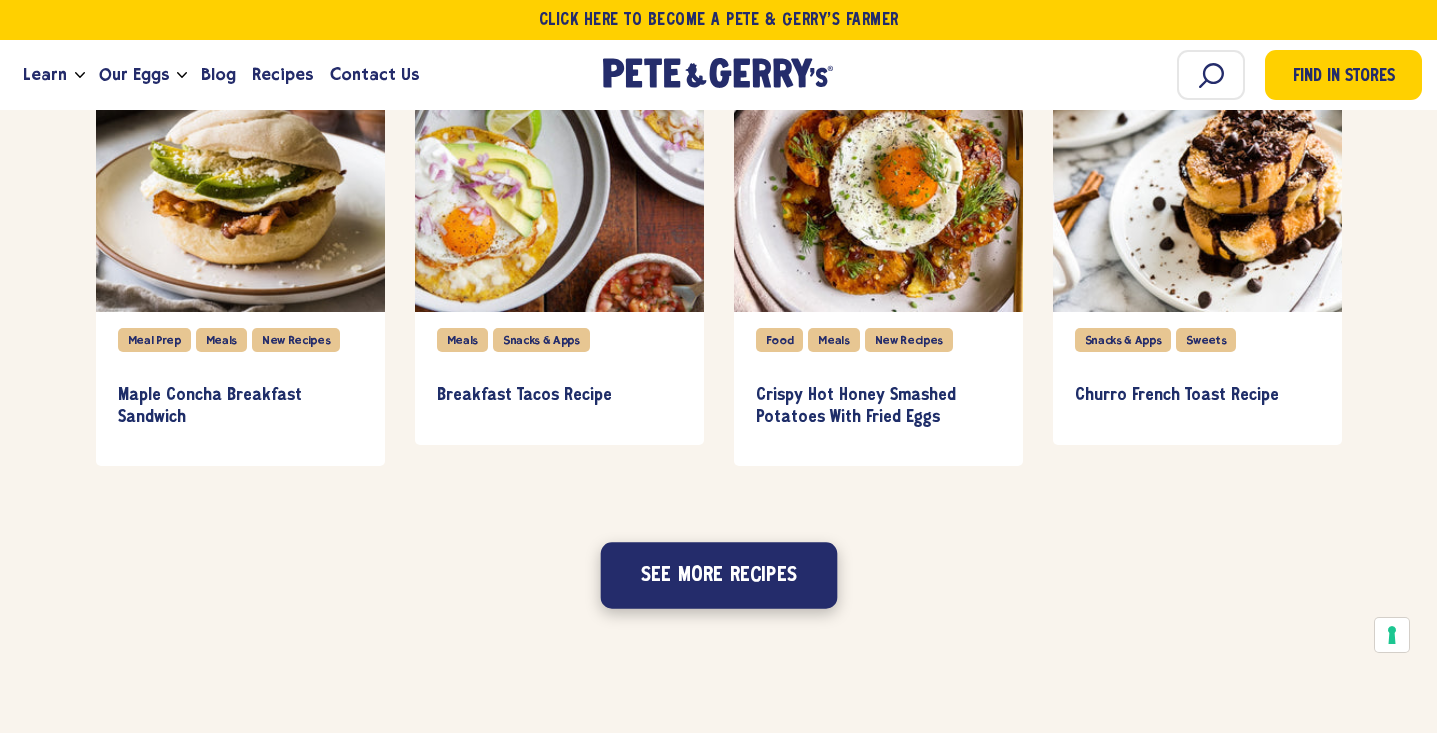 click on "See more recipes" at bounding box center [718, 576] 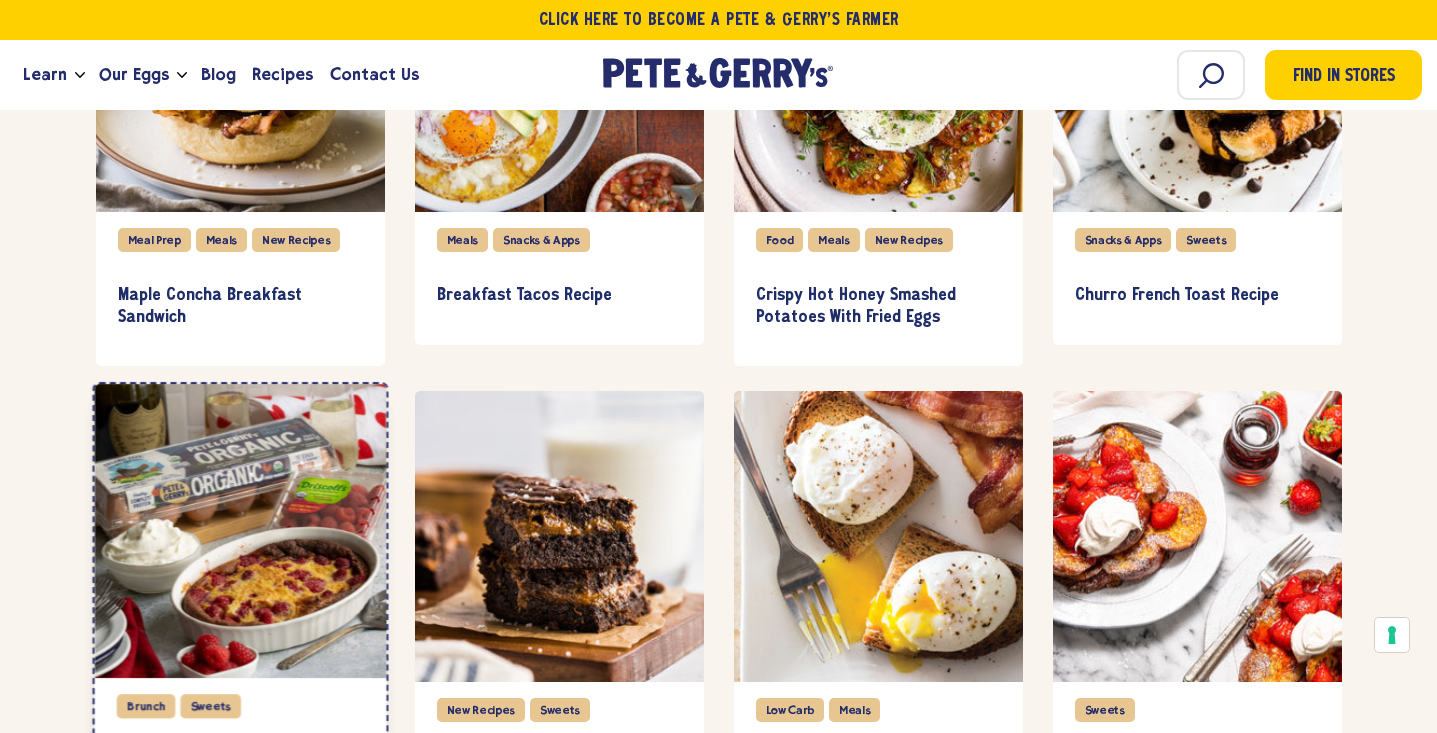 scroll, scrollTop: 5749, scrollLeft: 0, axis: vertical 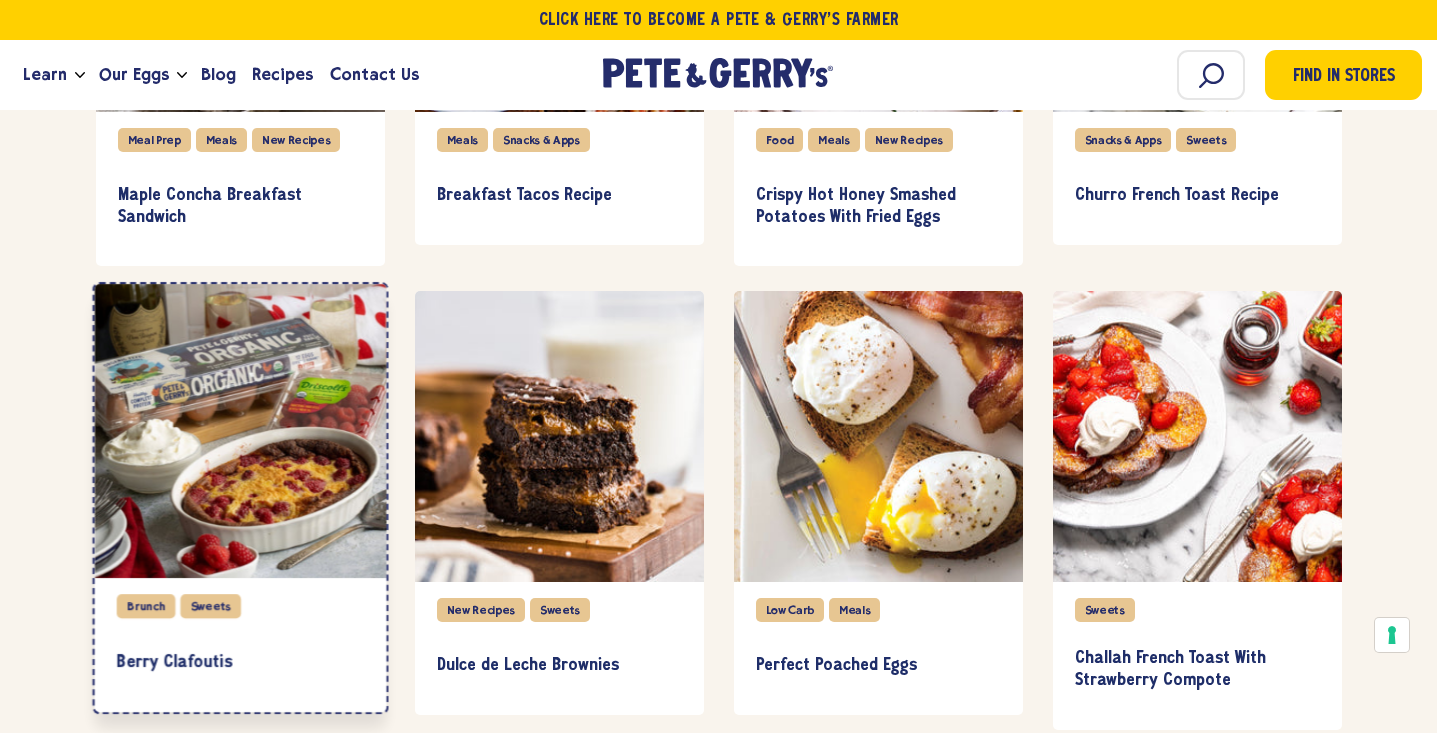 click at bounding box center (240, 432) 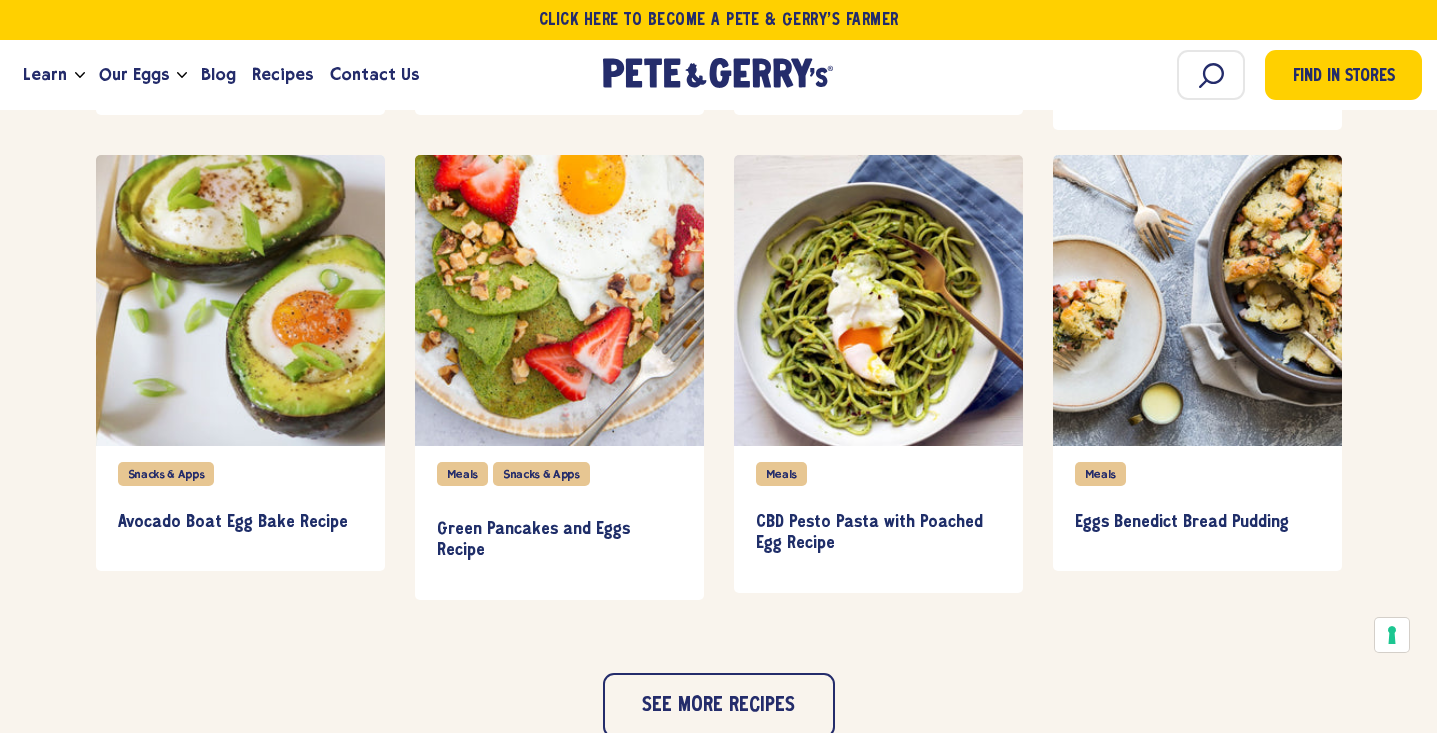 scroll, scrollTop: 6549, scrollLeft: 0, axis: vertical 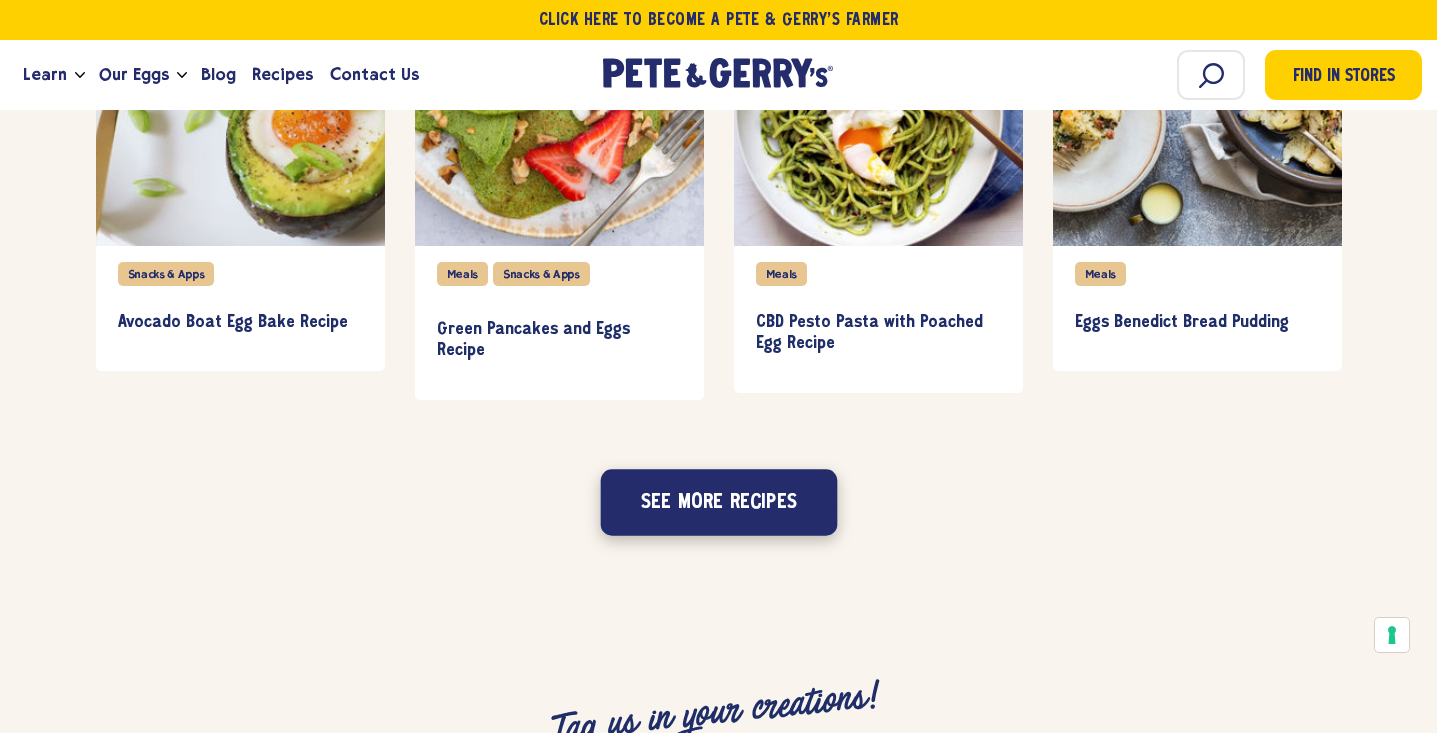 click on "See more recipes" at bounding box center [718, 502] 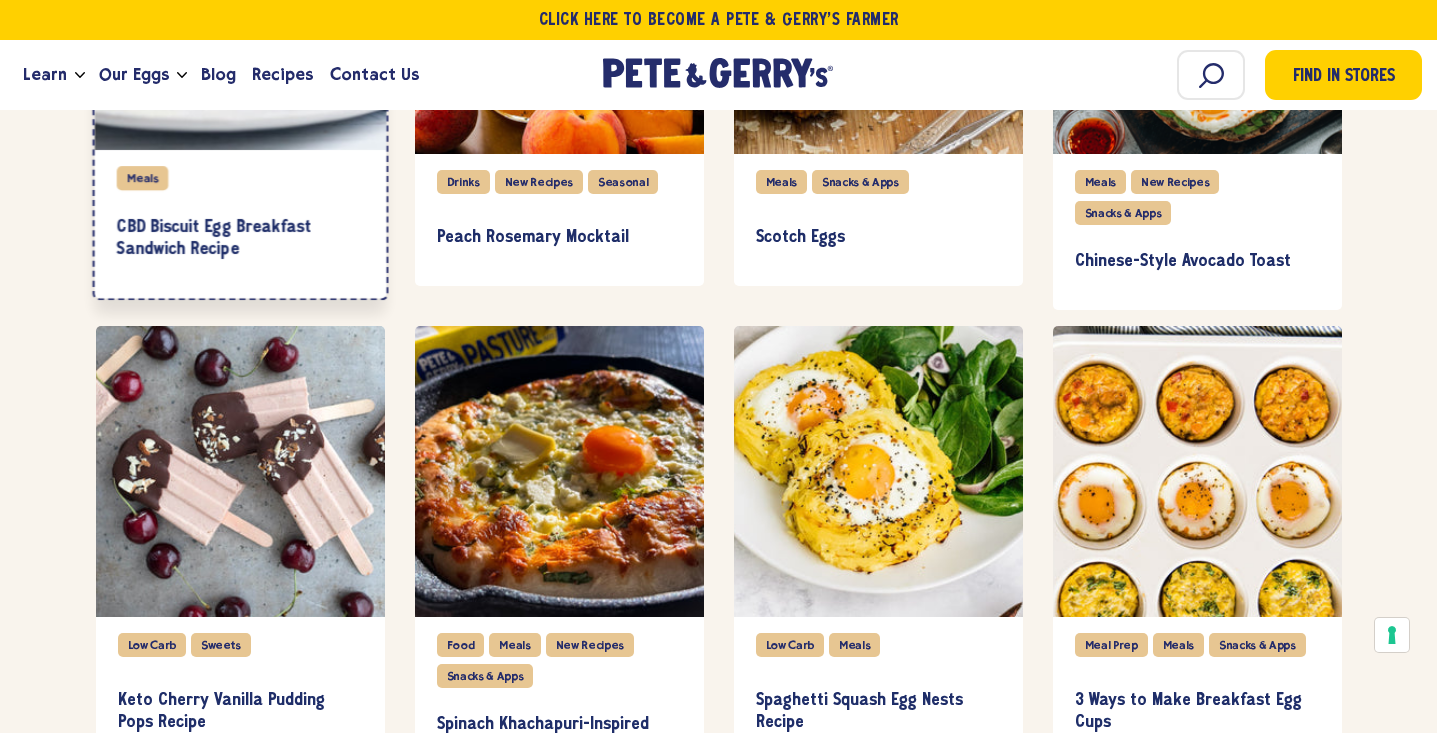 scroll, scrollTop: 7304, scrollLeft: 0, axis: vertical 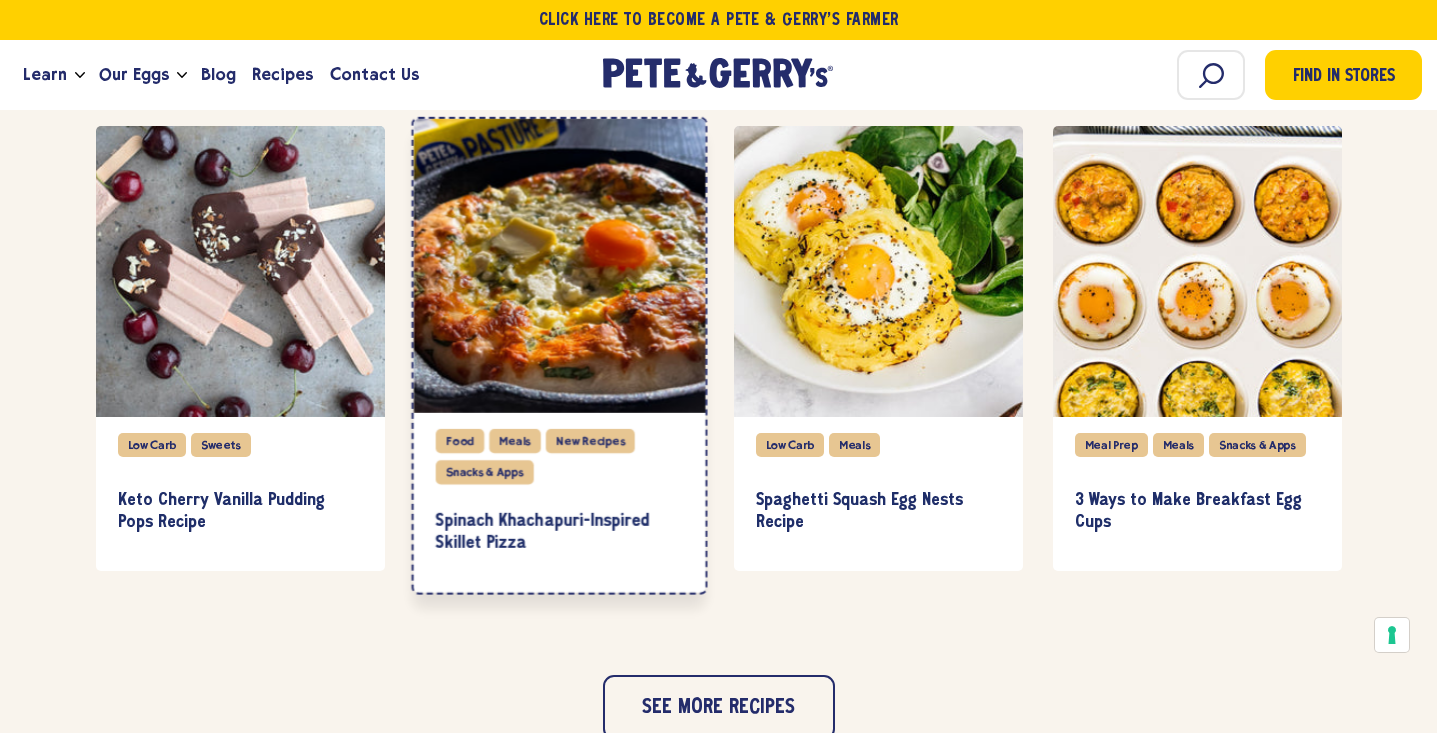 click at bounding box center (559, 266) 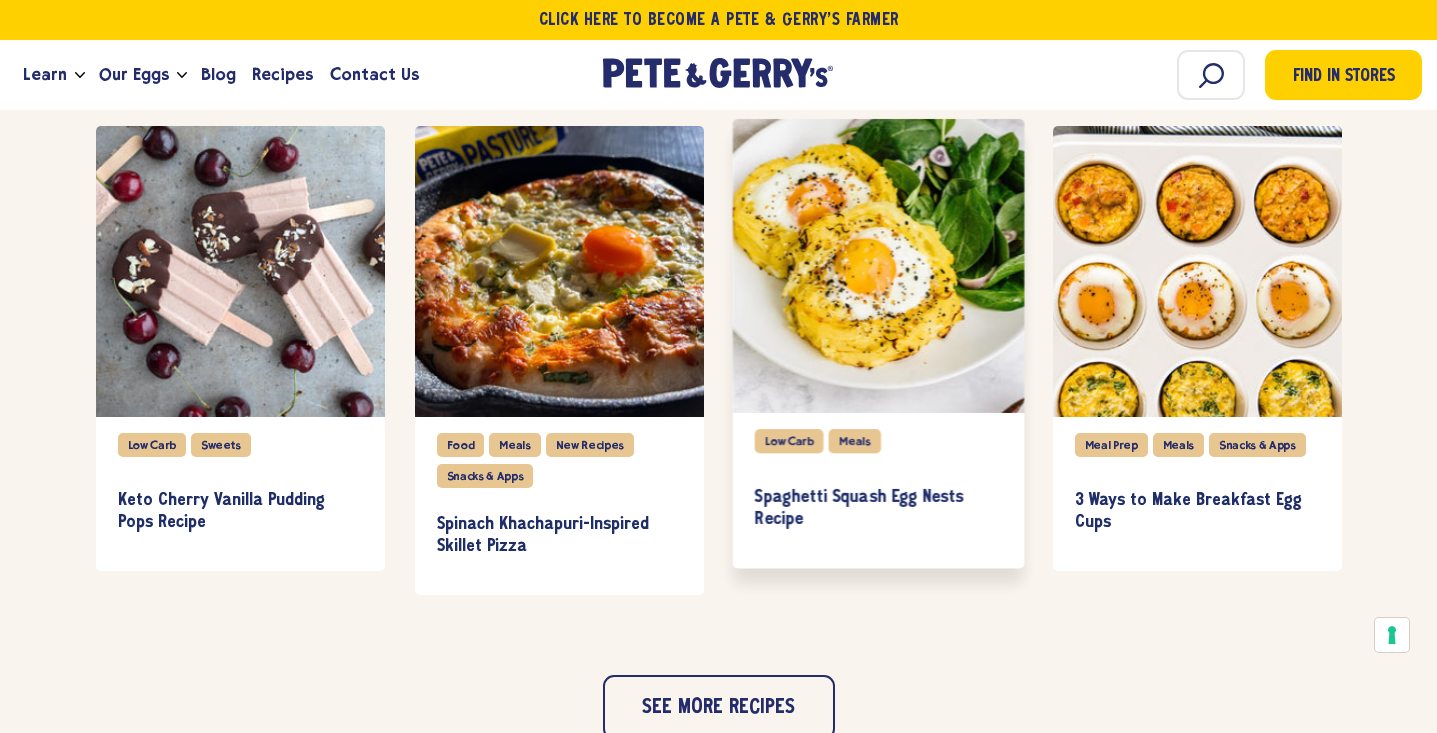 scroll, scrollTop: 7504, scrollLeft: 0, axis: vertical 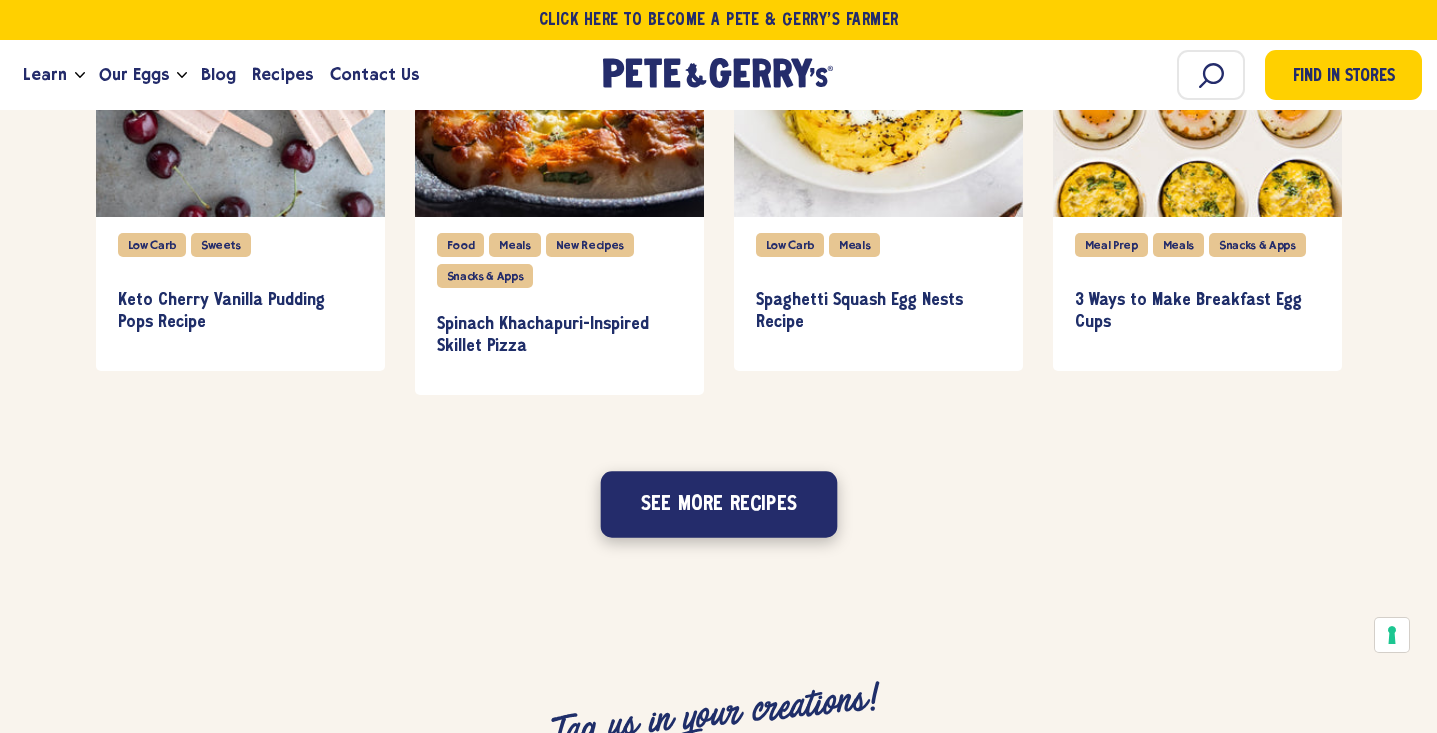 click on "See more recipes" at bounding box center [718, 505] 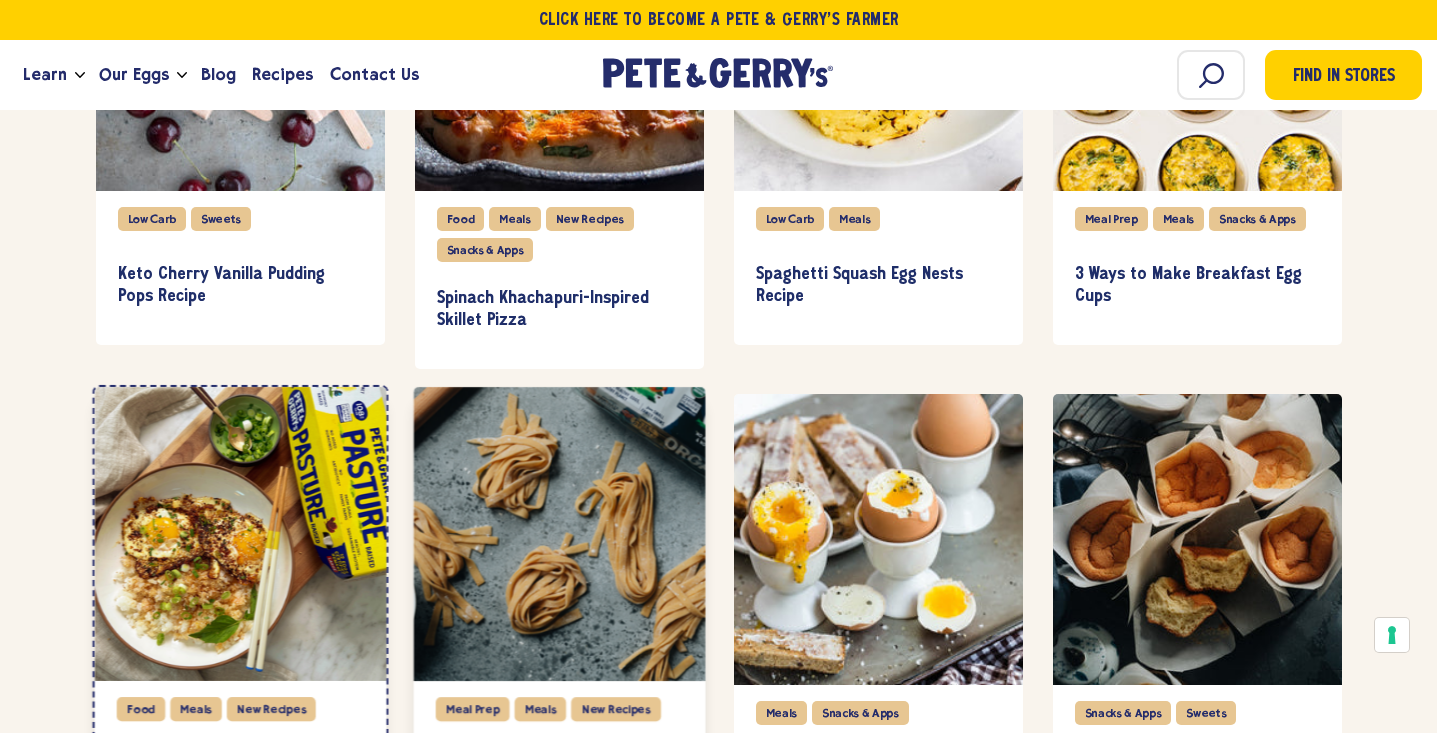 scroll, scrollTop: 7730, scrollLeft: 0, axis: vertical 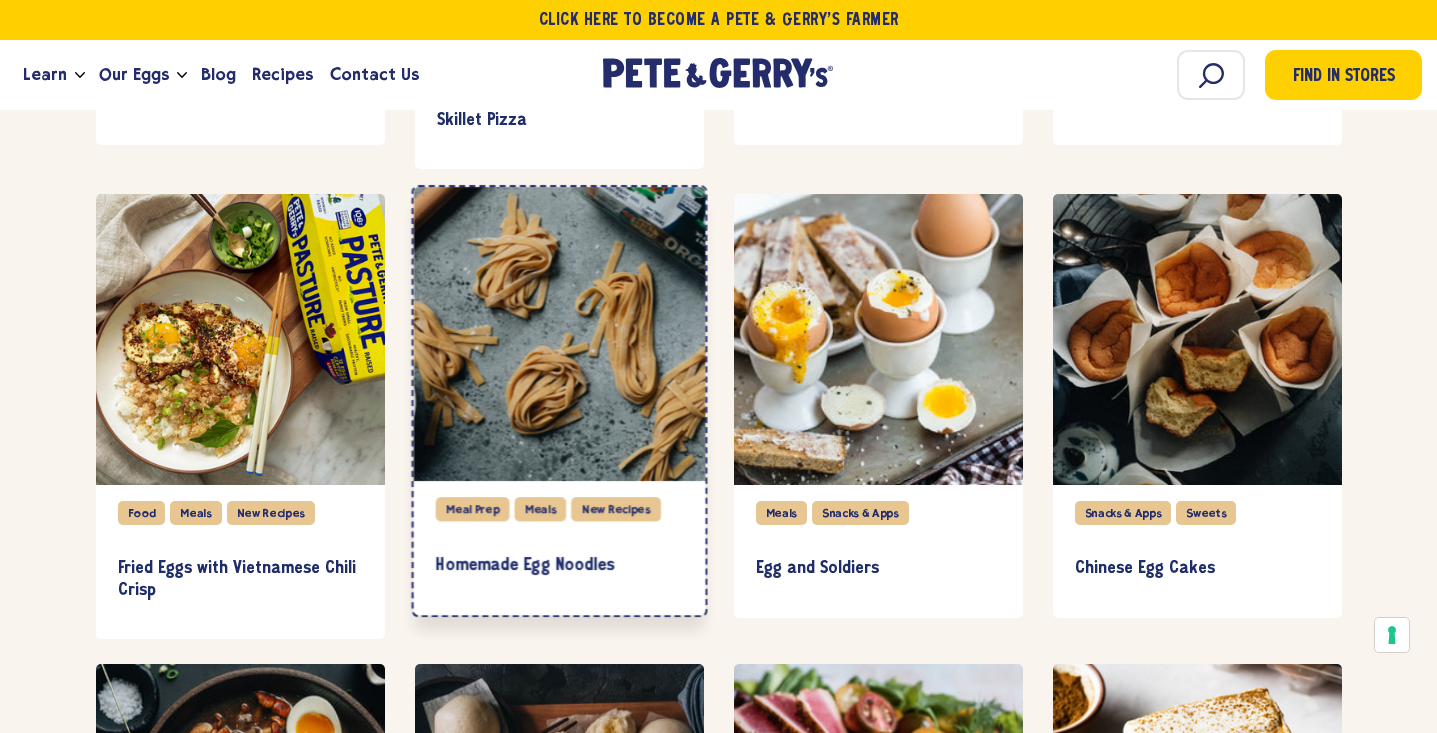 click at bounding box center [559, 334] 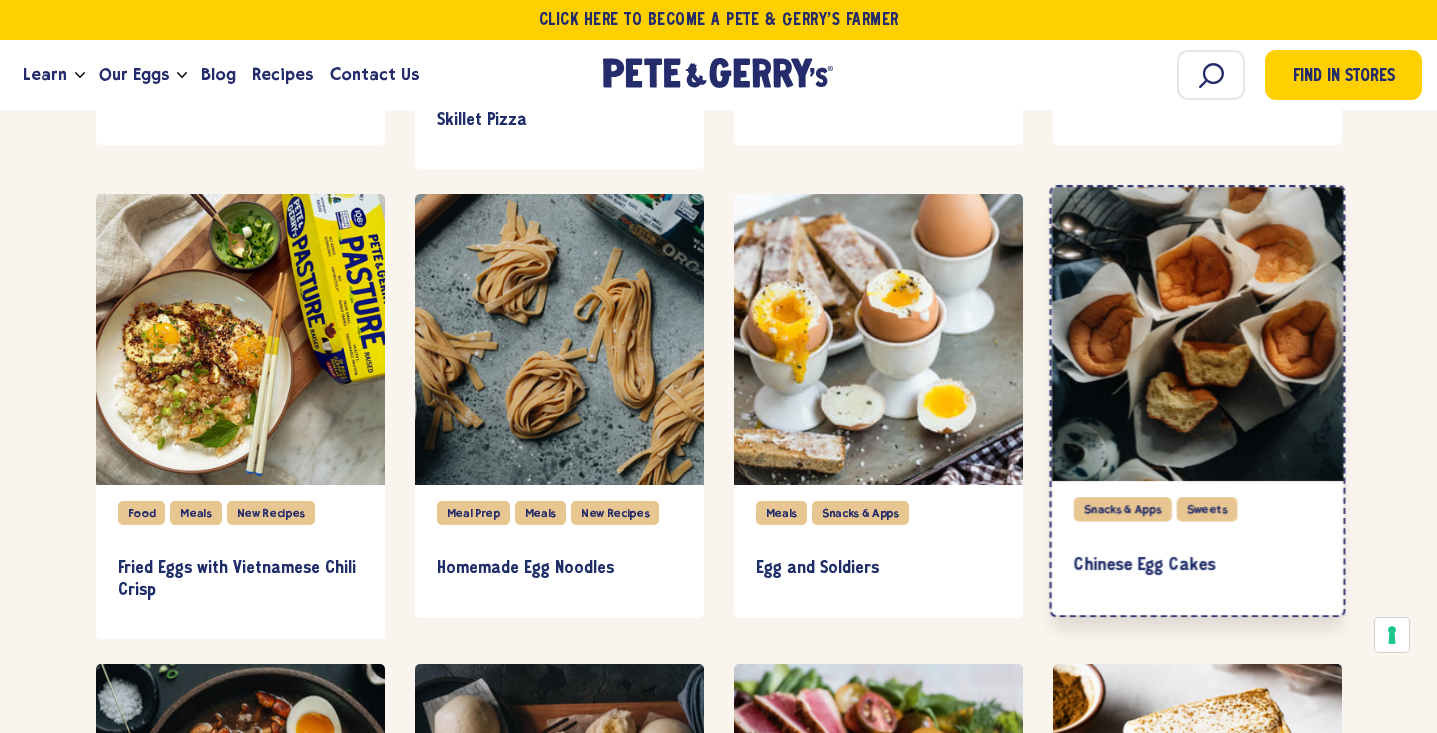 click at bounding box center (1197, 334) 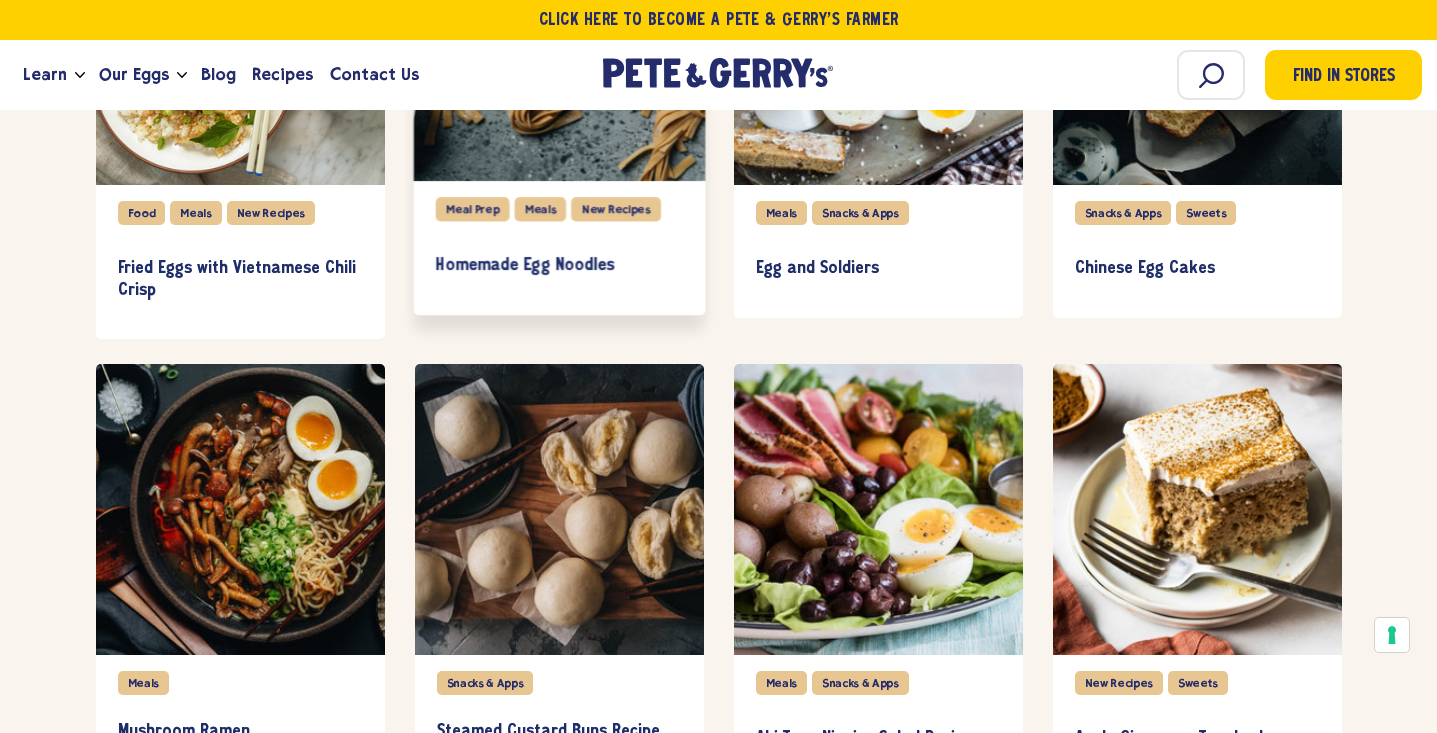 scroll, scrollTop: 8130, scrollLeft: 0, axis: vertical 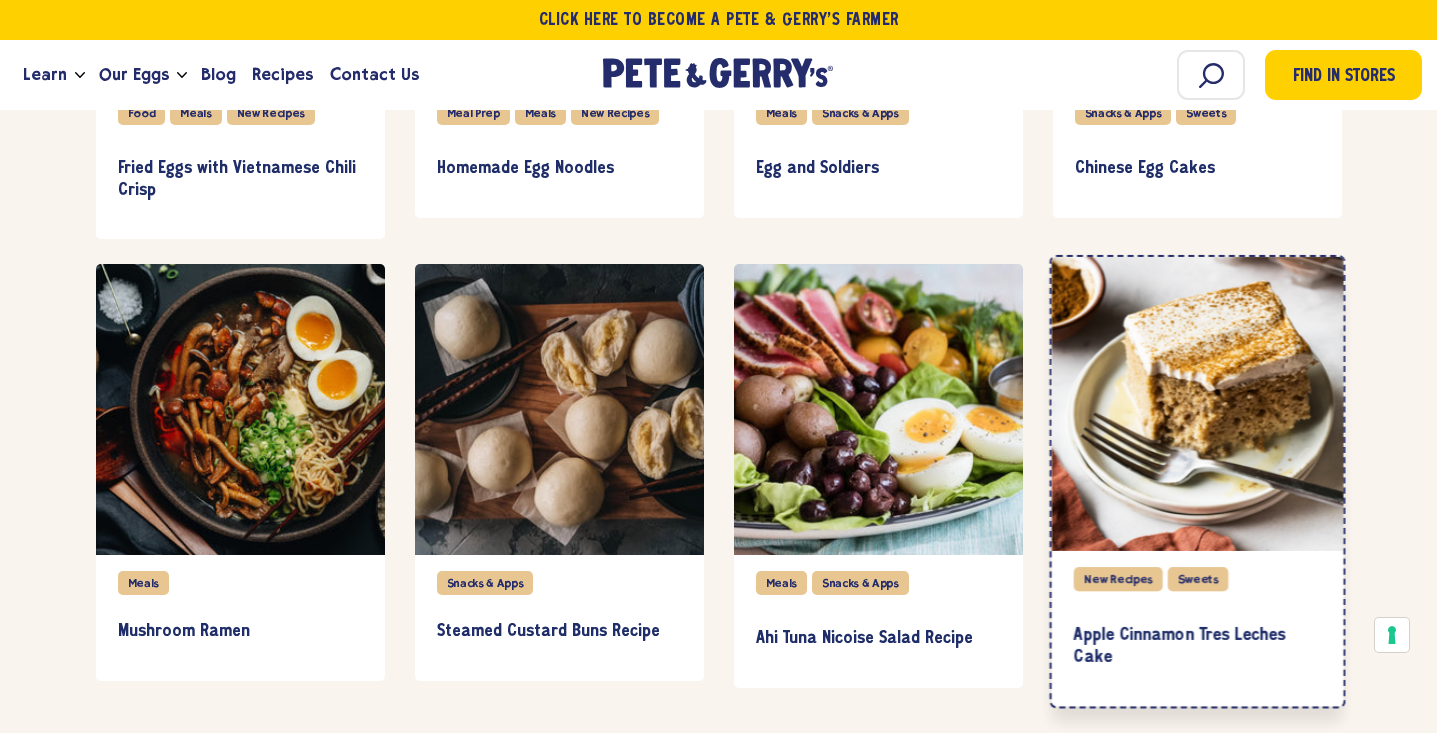 click at bounding box center (1197, 404) 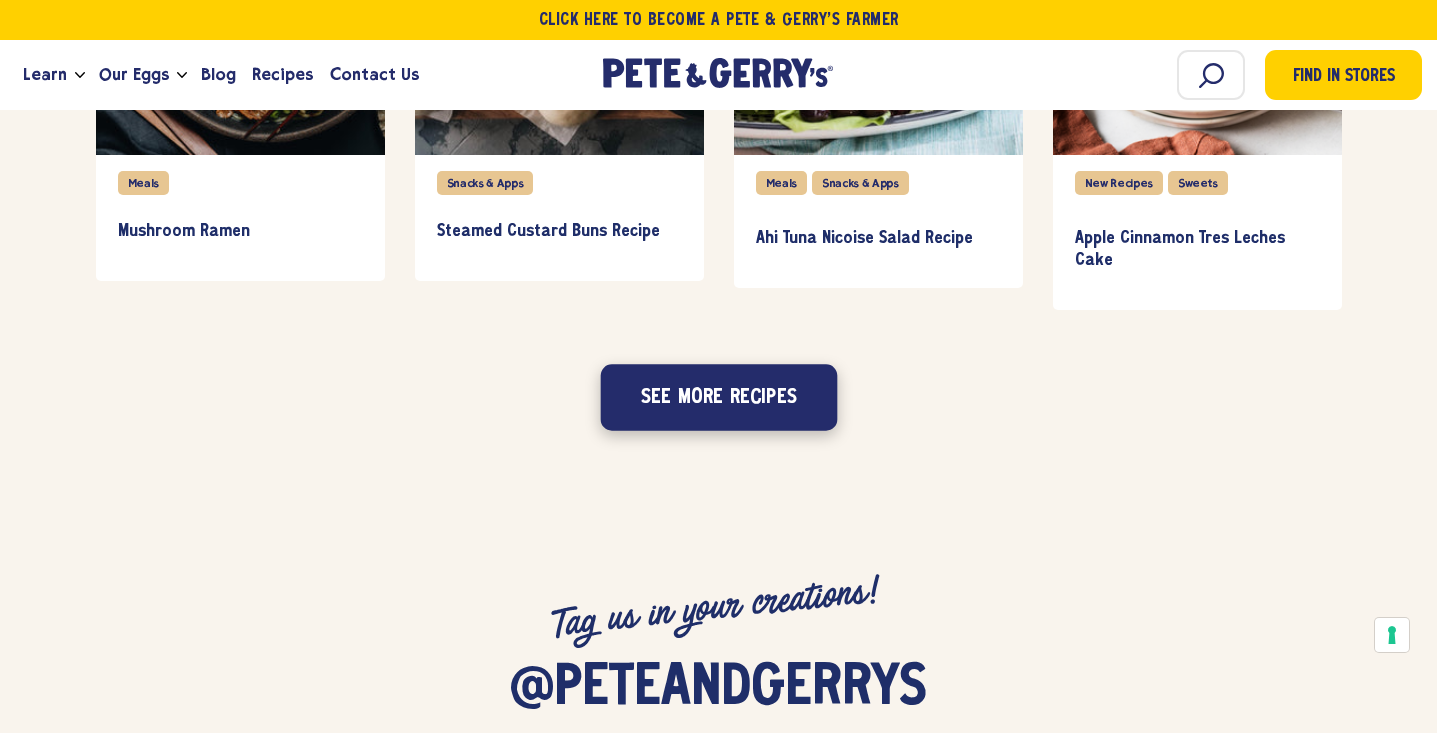 click on "See more recipes" at bounding box center [718, 397] 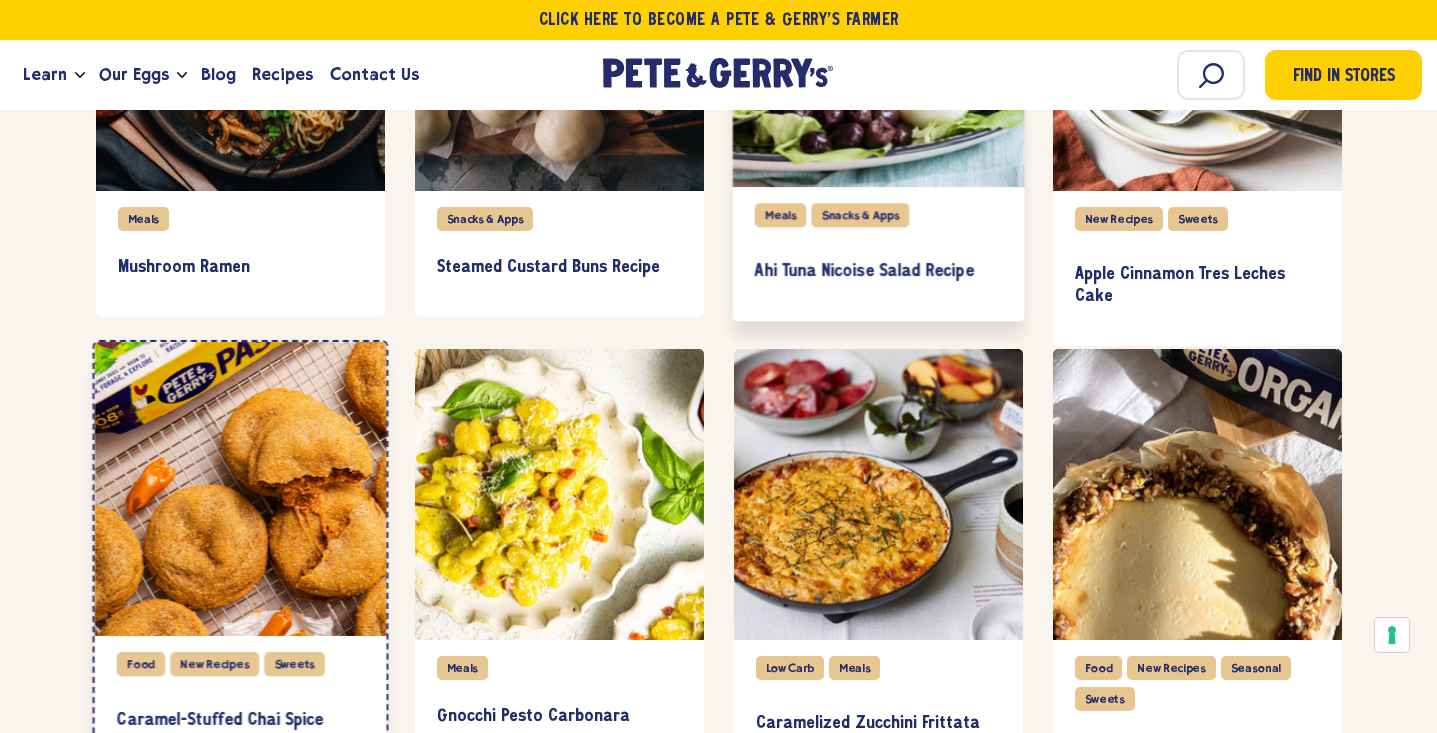scroll, scrollTop: 8694, scrollLeft: 0, axis: vertical 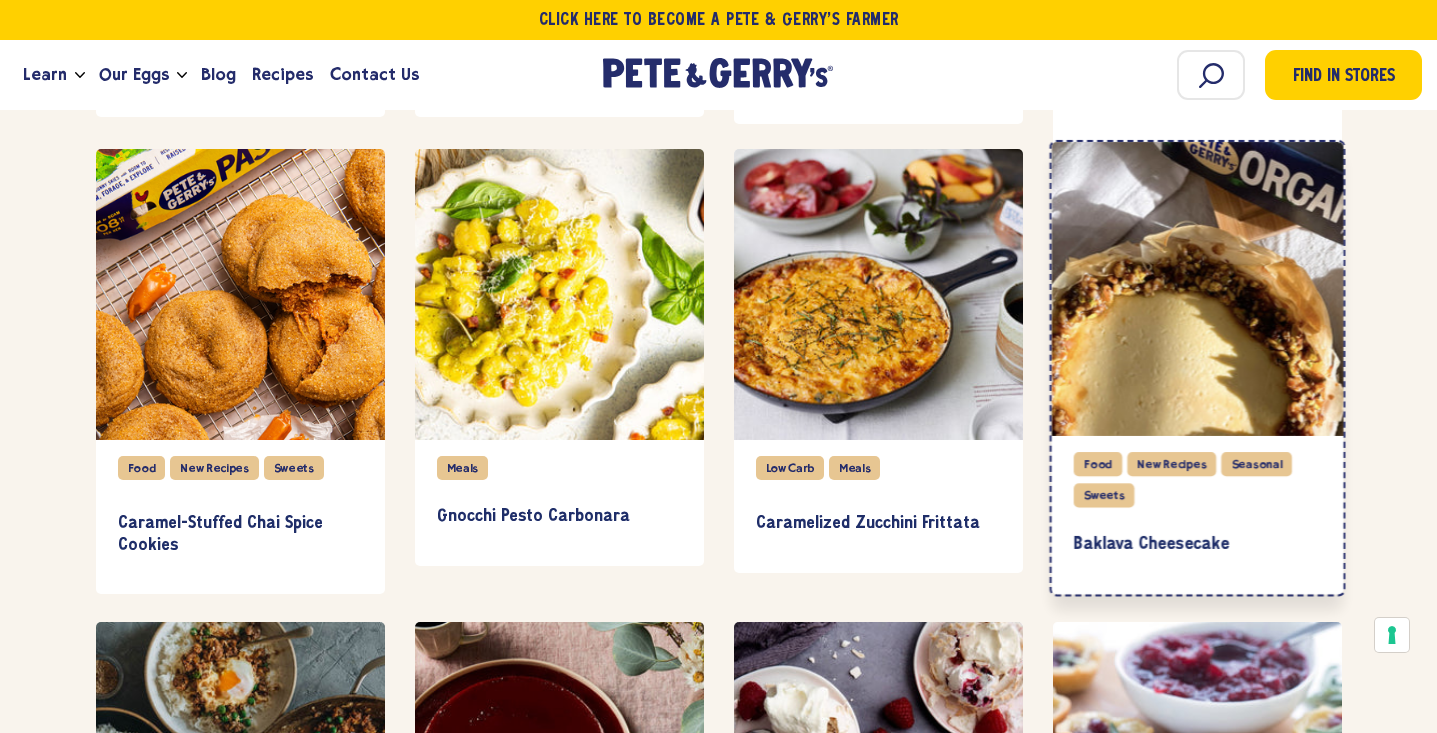 click at bounding box center (1197, 289) 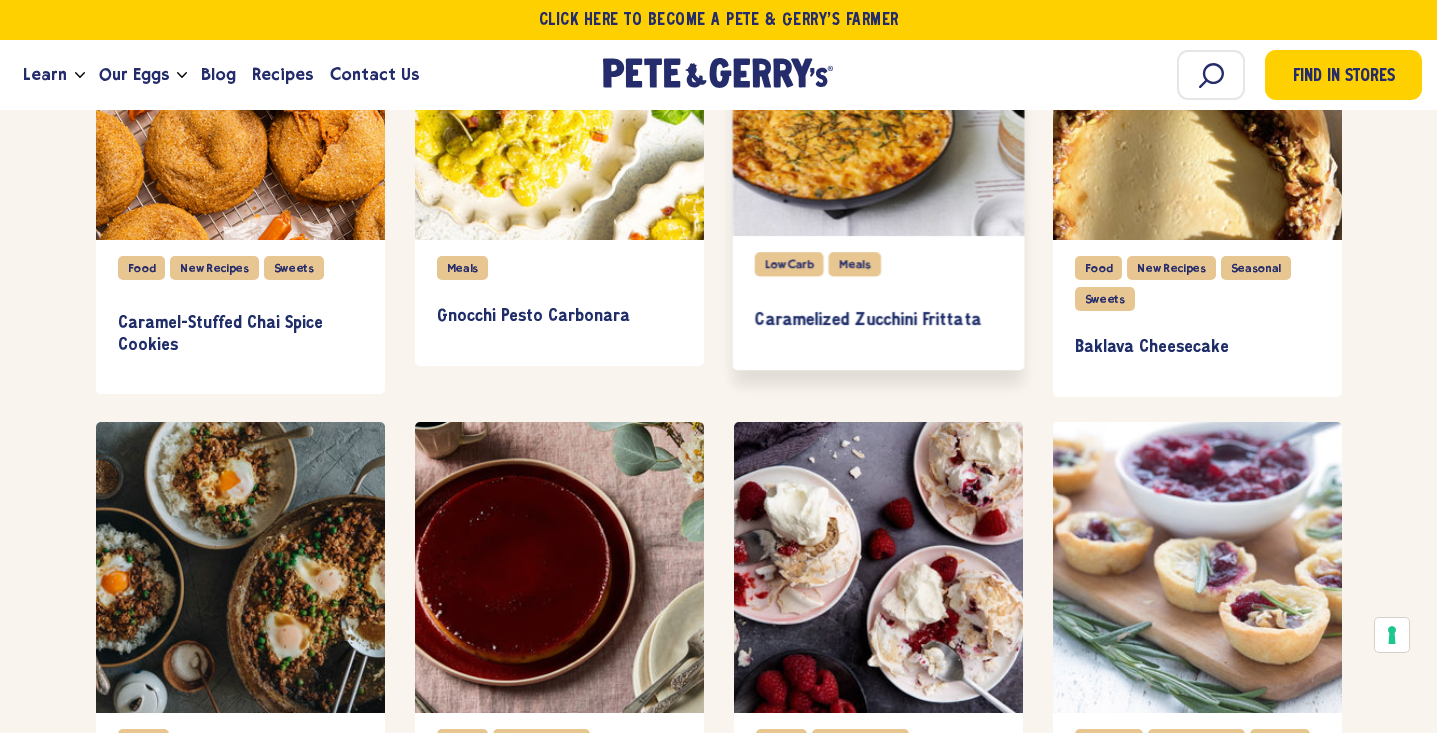 scroll, scrollTop: 8994, scrollLeft: 0, axis: vertical 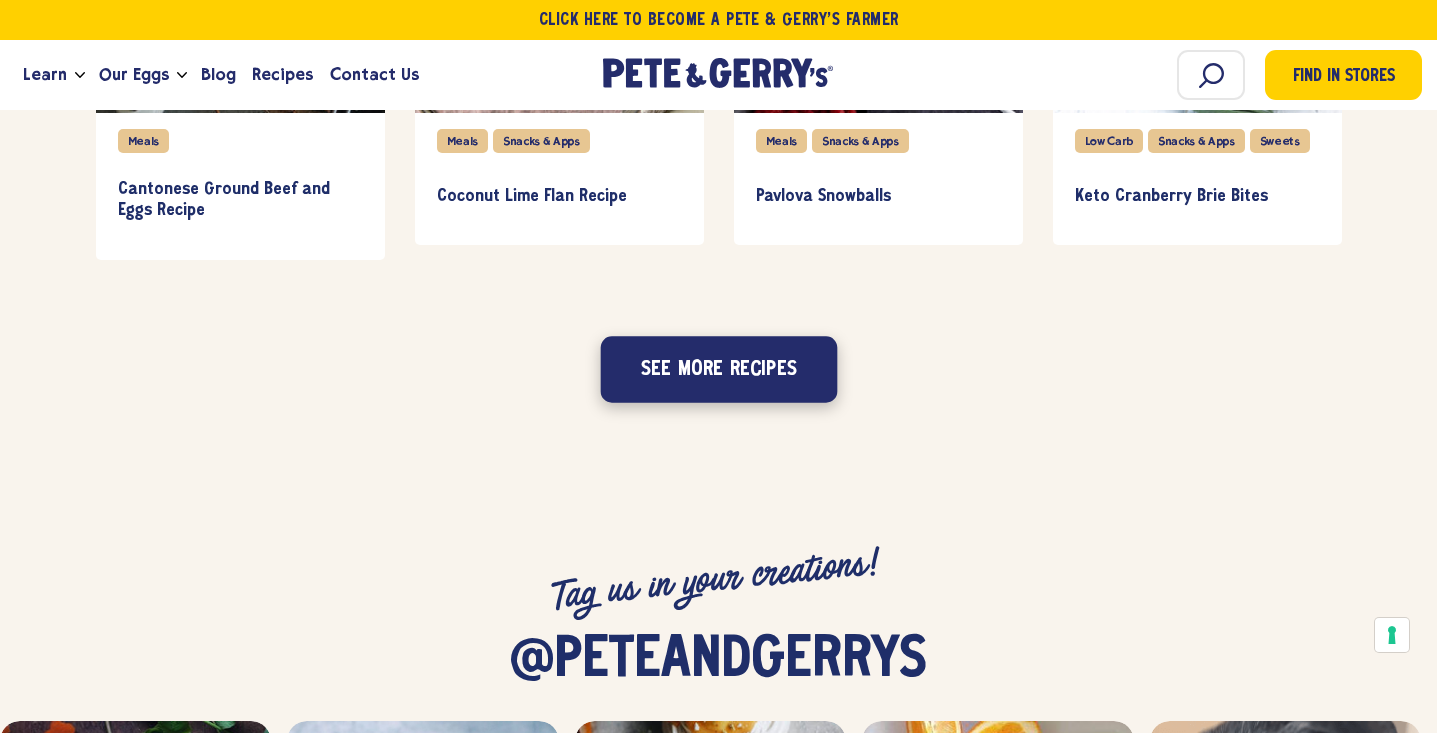 click on "See more recipes" at bounding box center [718, 369] 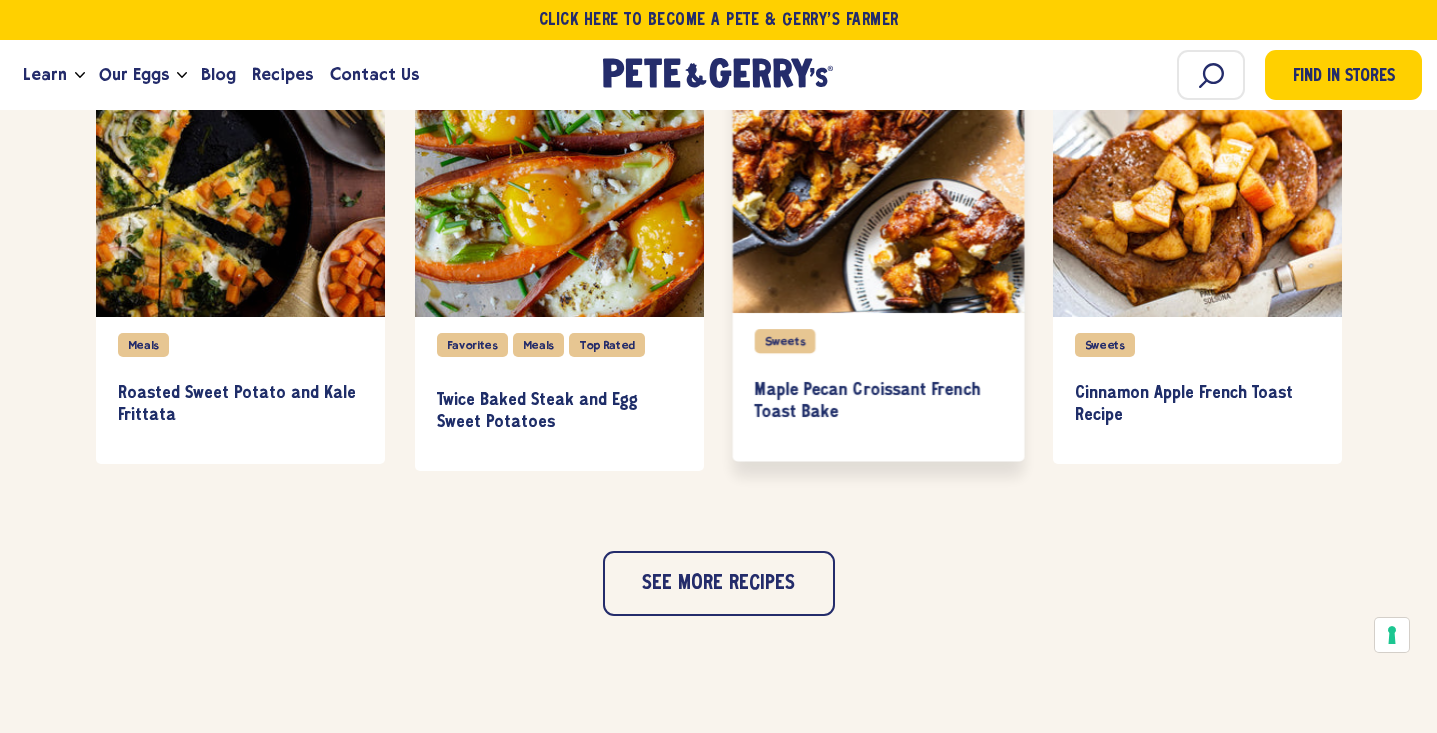 scroll, scrollTop: 10316, scrollLeft: 0, axis: vertical 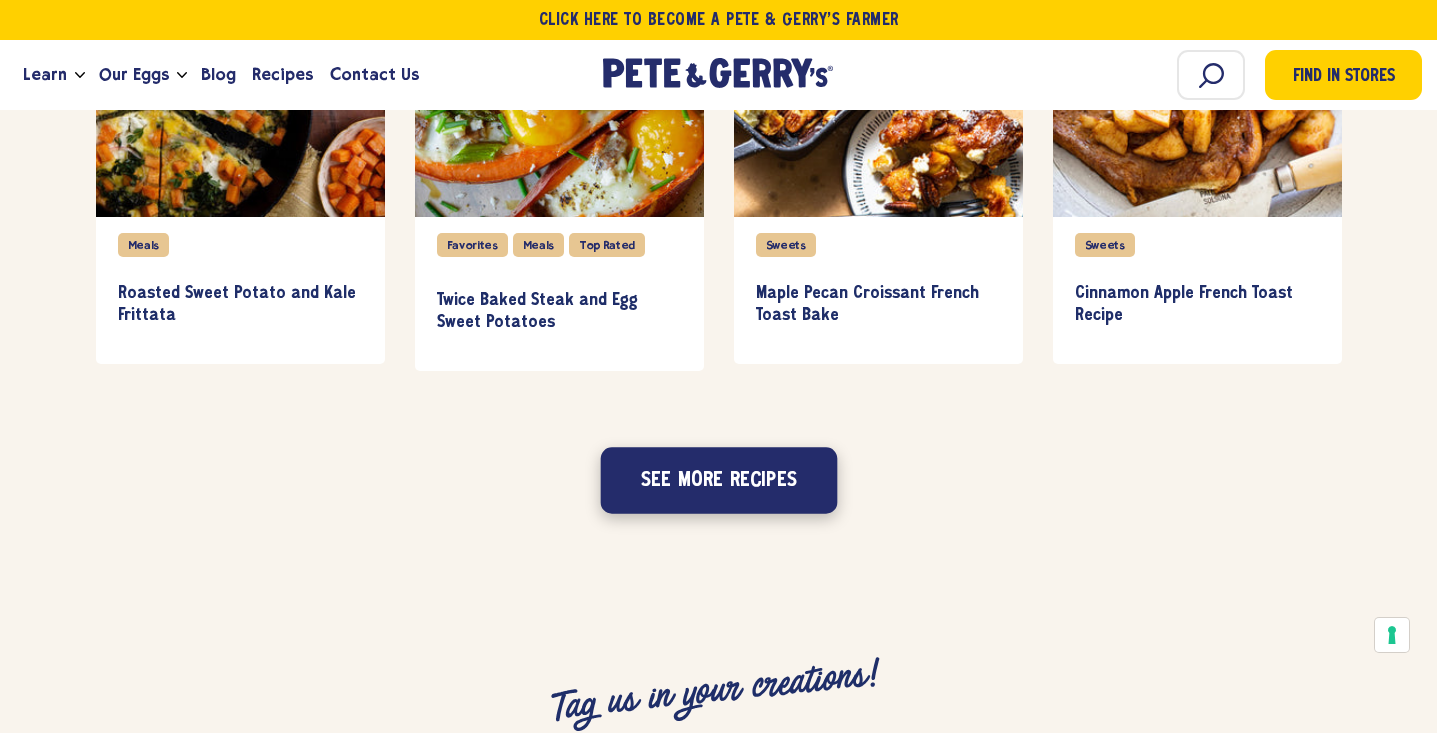 click on "See more recipes" at bounding box center [718, 480] 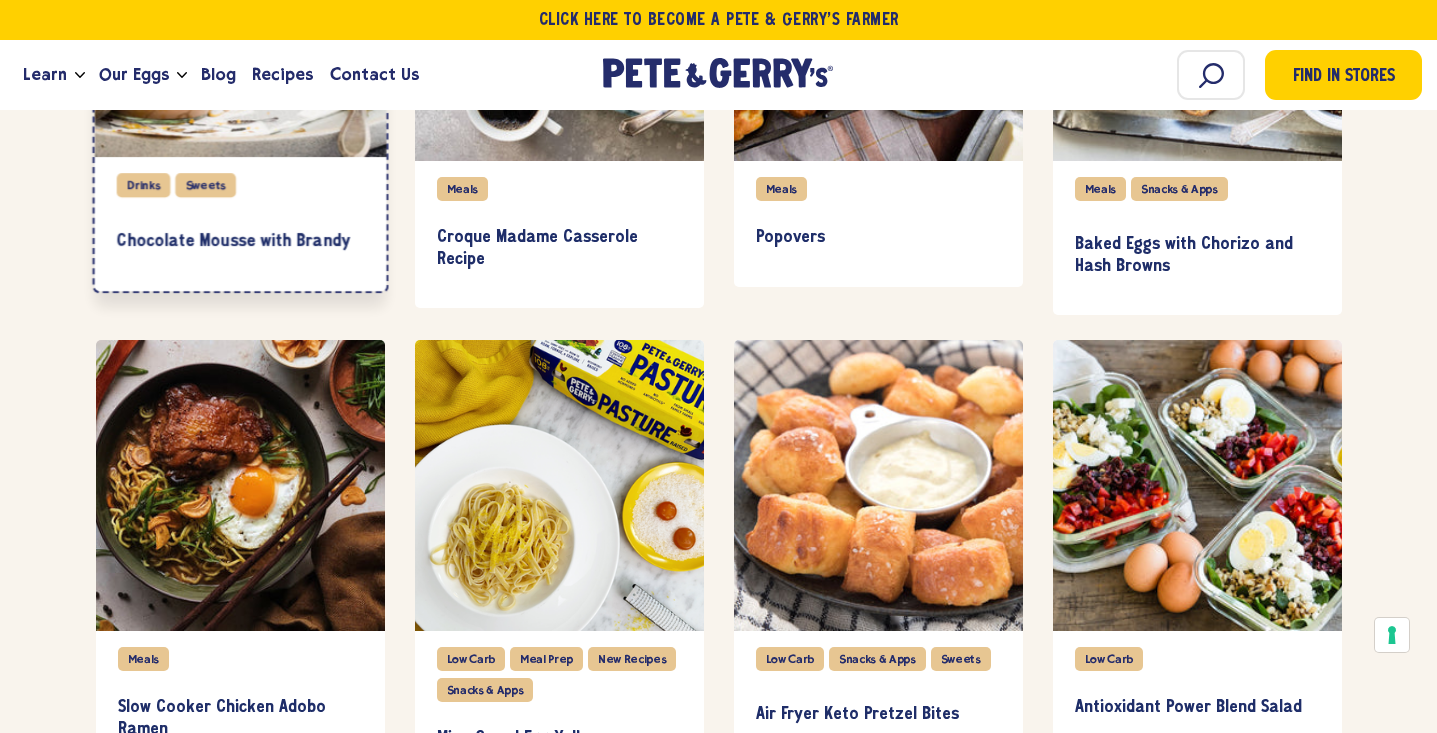scroll, scrollTop: 10942, scrollLeft: 0, axis: vertical 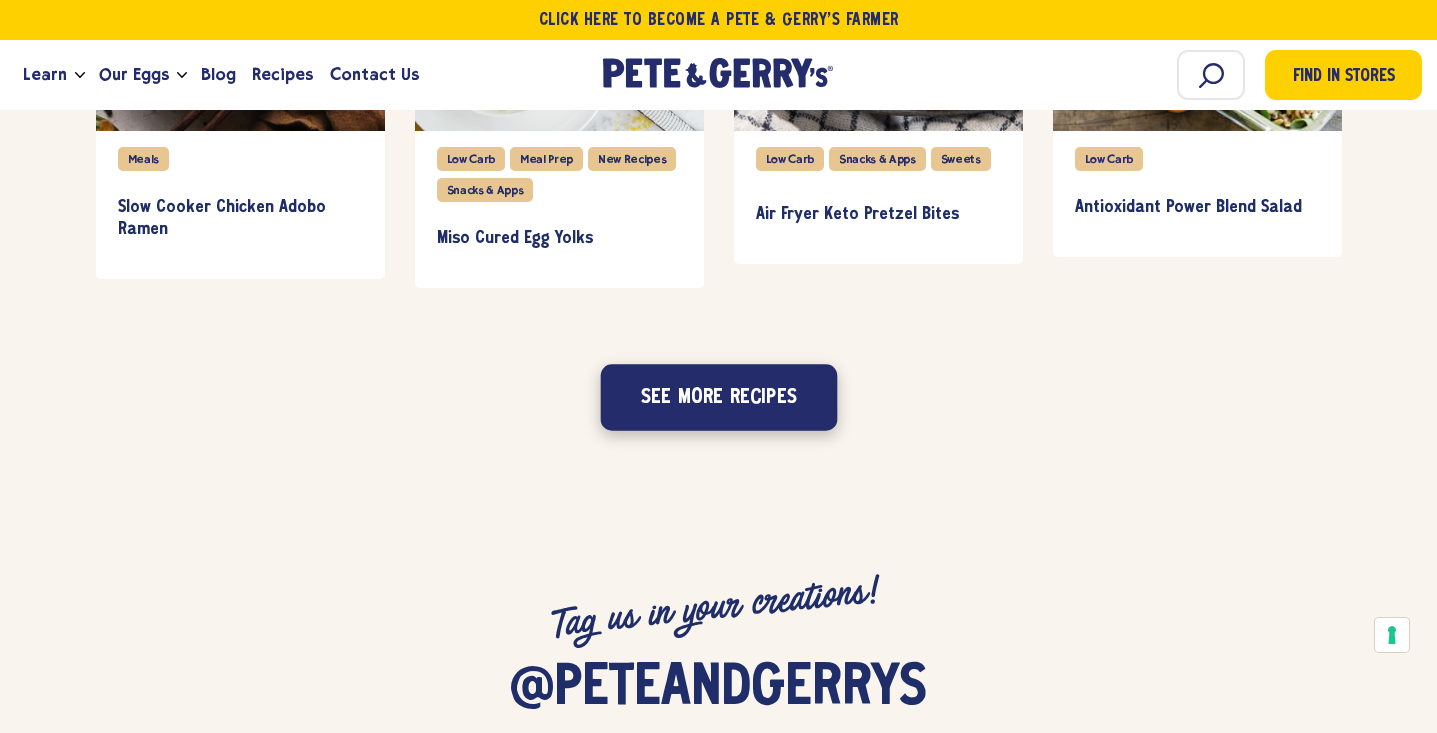 click on "See more recipes" at bounding box center [718, 397] 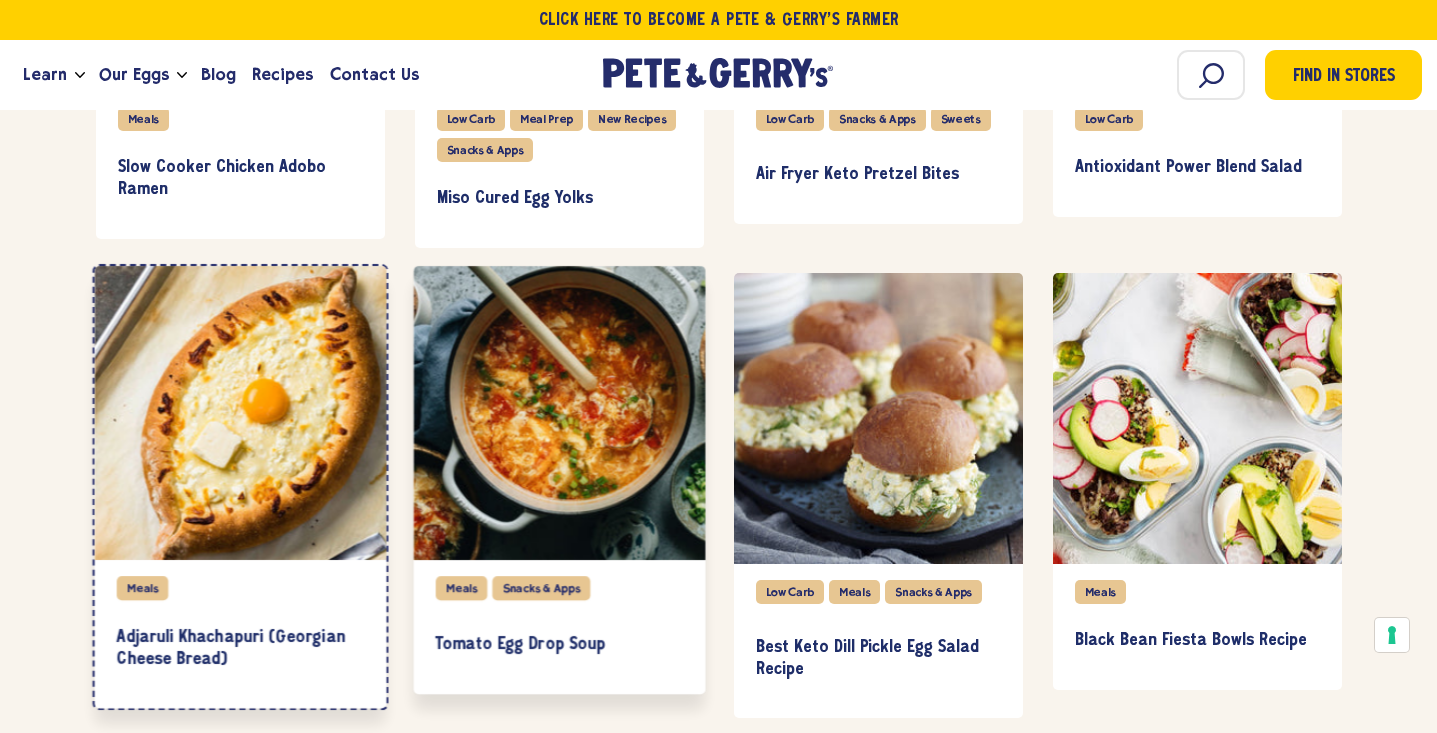 scroll, scrollTop: 11482, scrollLeft: 0, axis: vertical 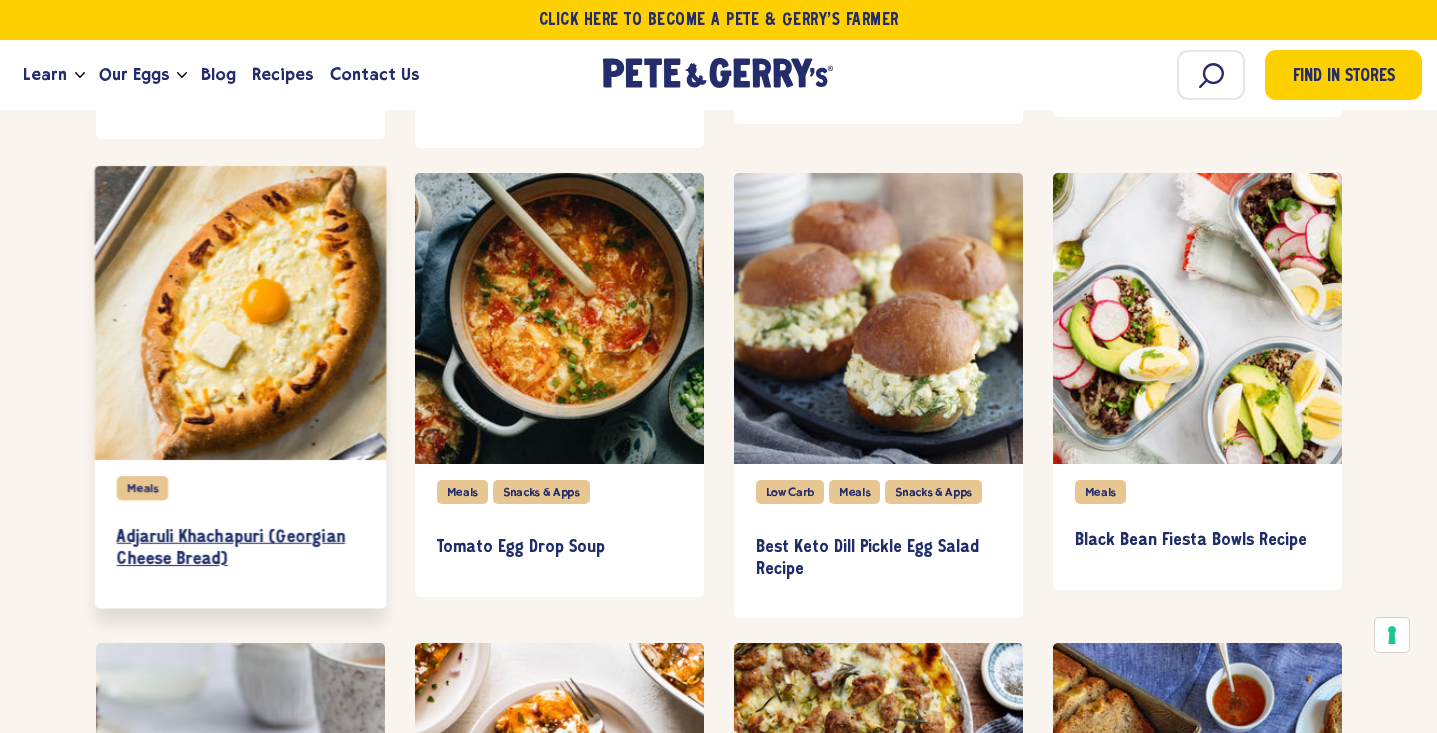 click on "Adjaruli Khachapuri (Georgian Cheese Bread)" at bounding box center [239, 549] 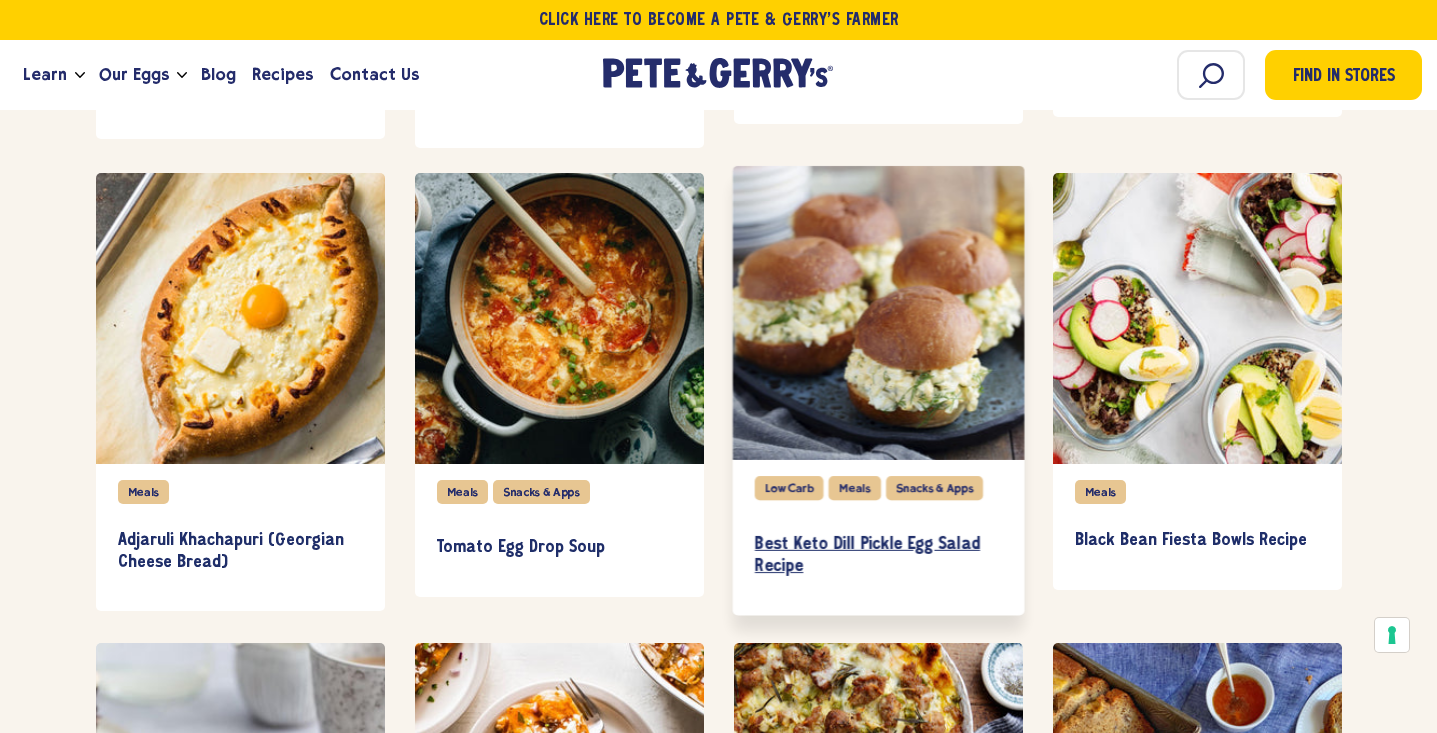 click on "Best Keto Dill Pickle Egg Salad Recipe" at bounding box center [877, 556] 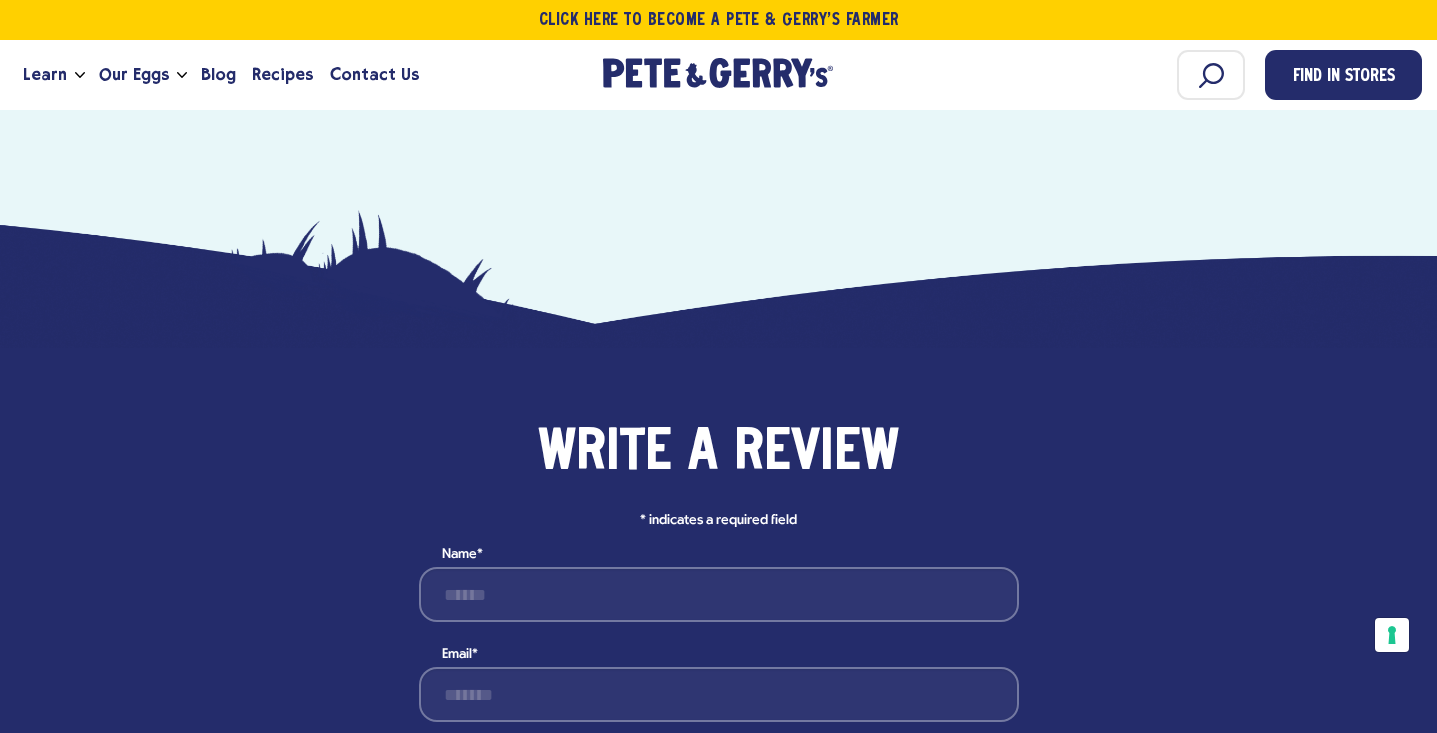 scroll, scrollTop: 3300, scrollLeft: 0, axis: vertical 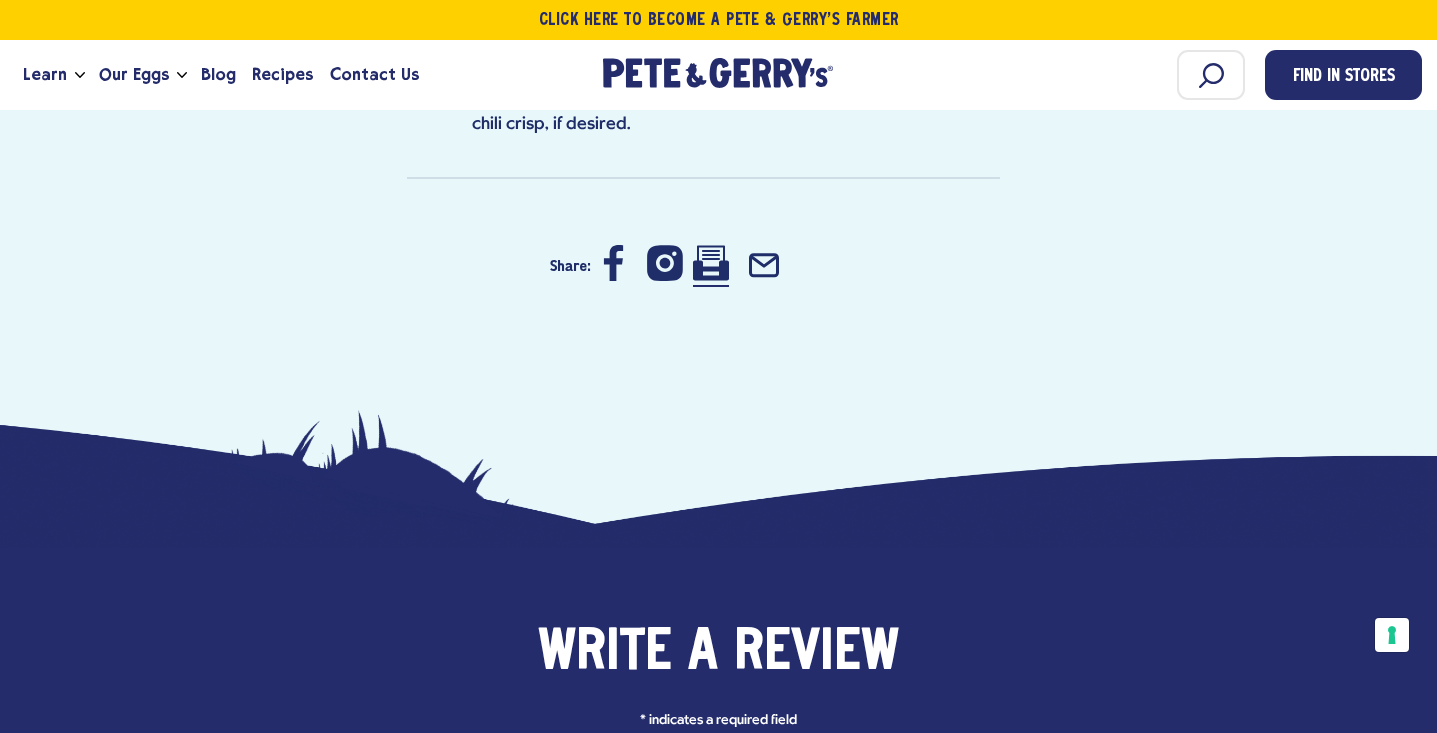 drag, startPoint x: 710, startPoint y: 248, endPoint x: 1098, endPoint y: 620, distance: 537.5202 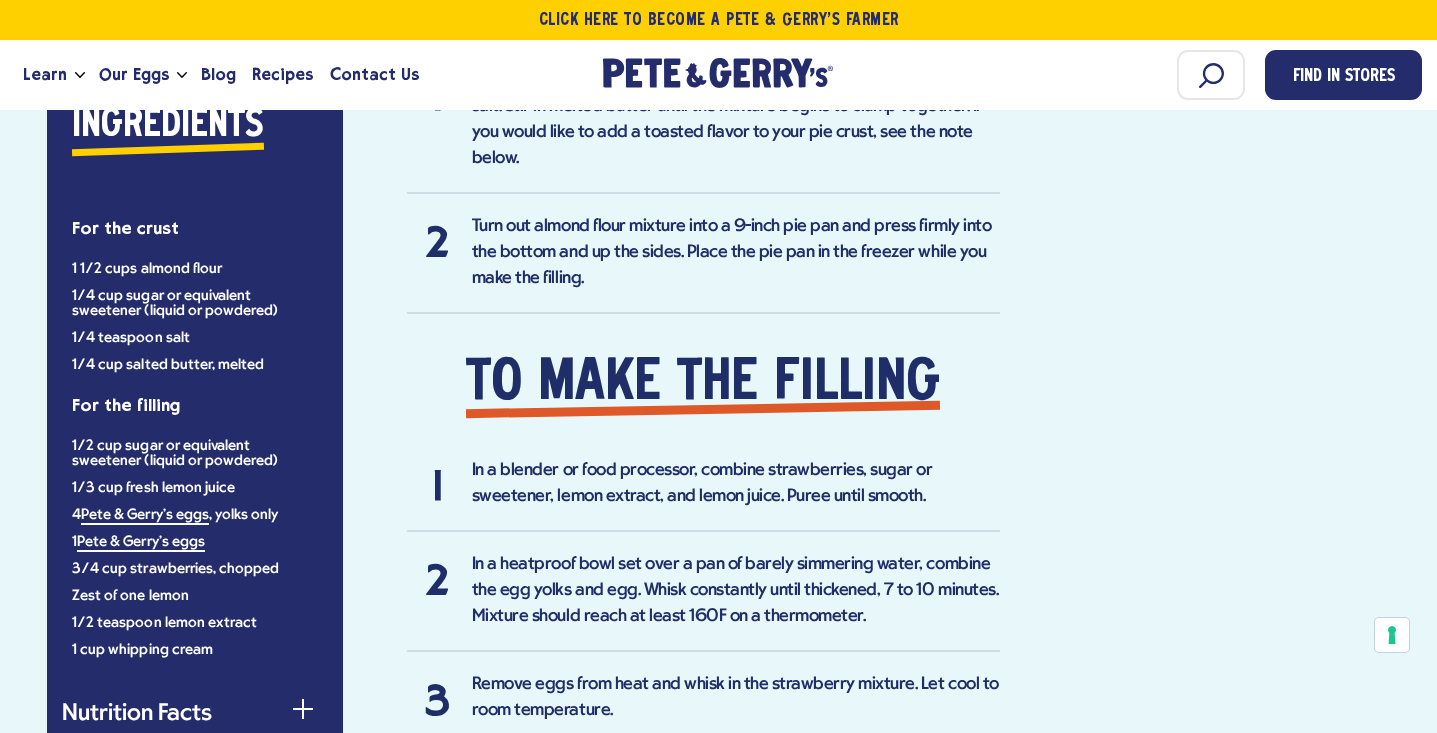 scroll, scrollTop: 1800, scrollLeft: 0, axis: vertical 